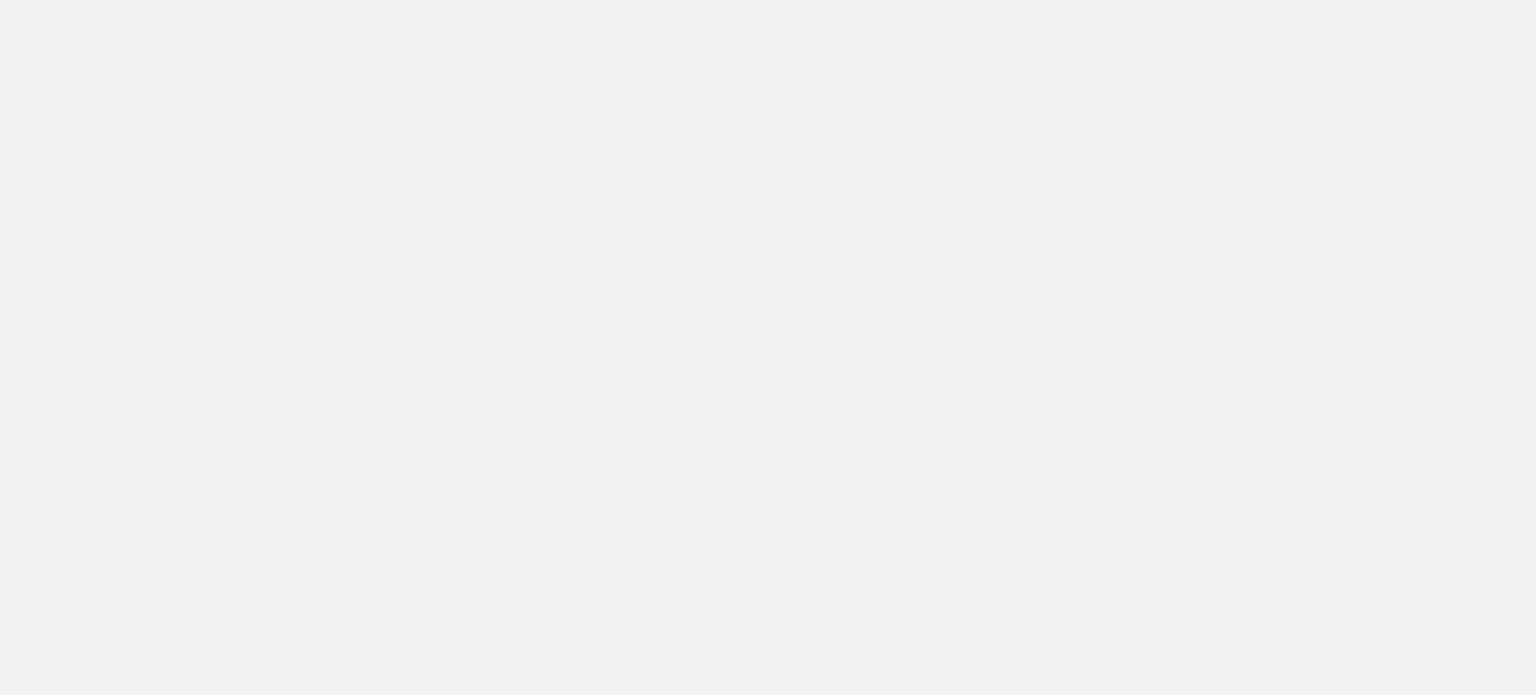 scroll, scrollTop: 0, scrollLeft: 0, axis: both 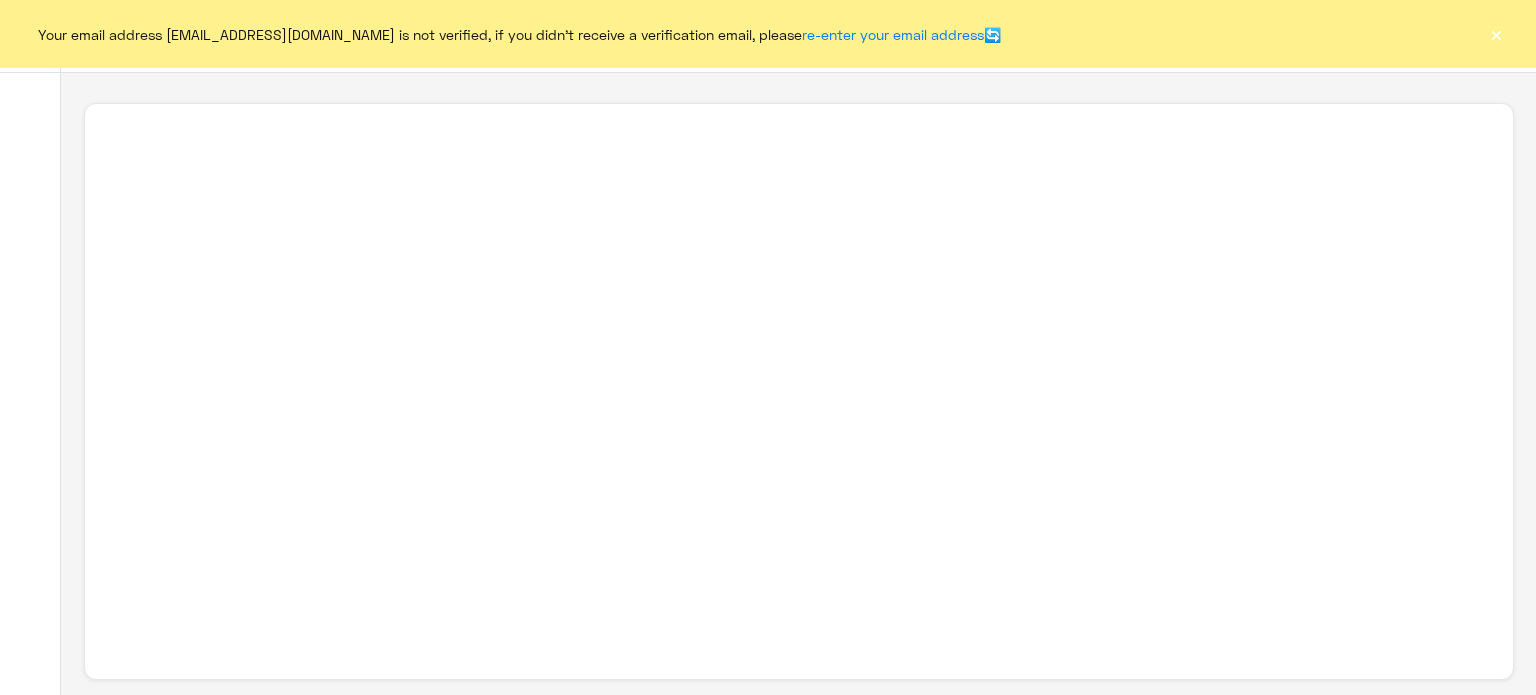 click on "×" 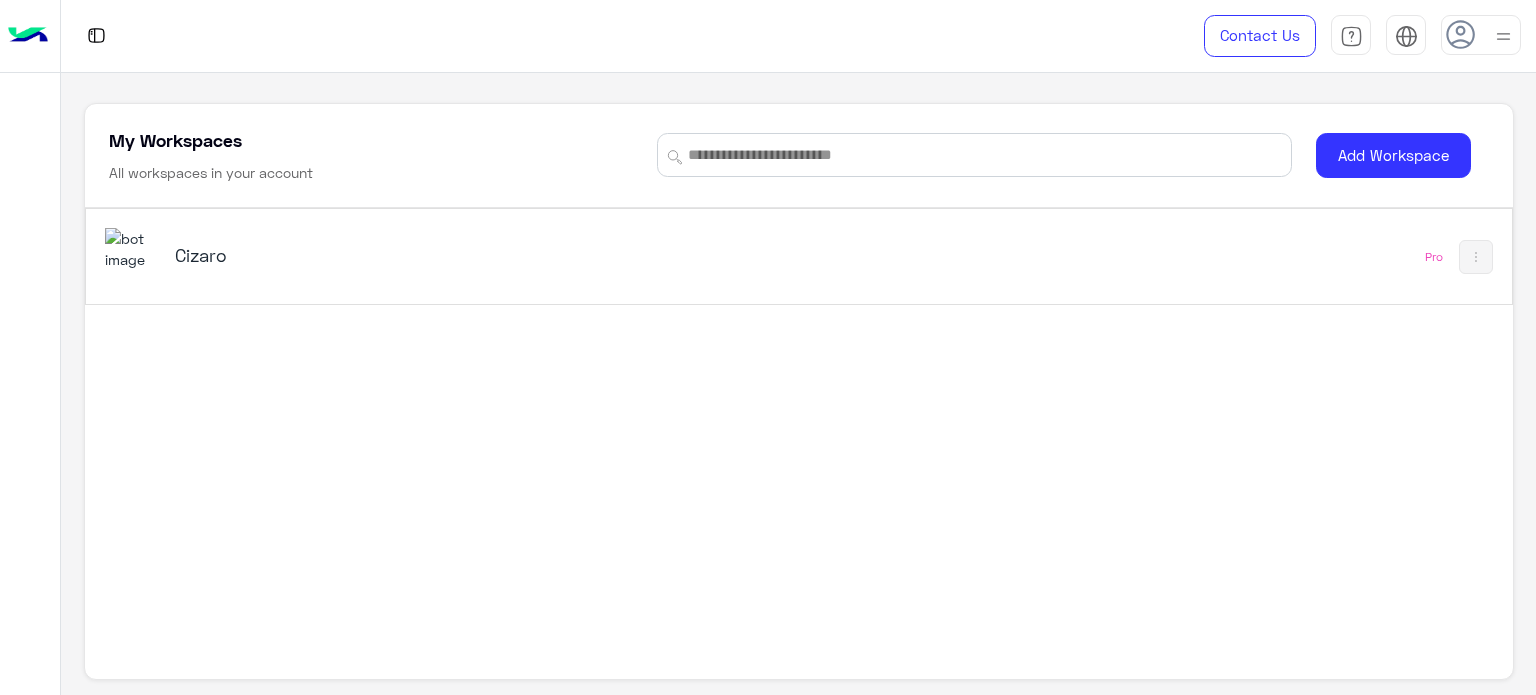click on "Cizaro   Pro" at bounding box center (799, 256) 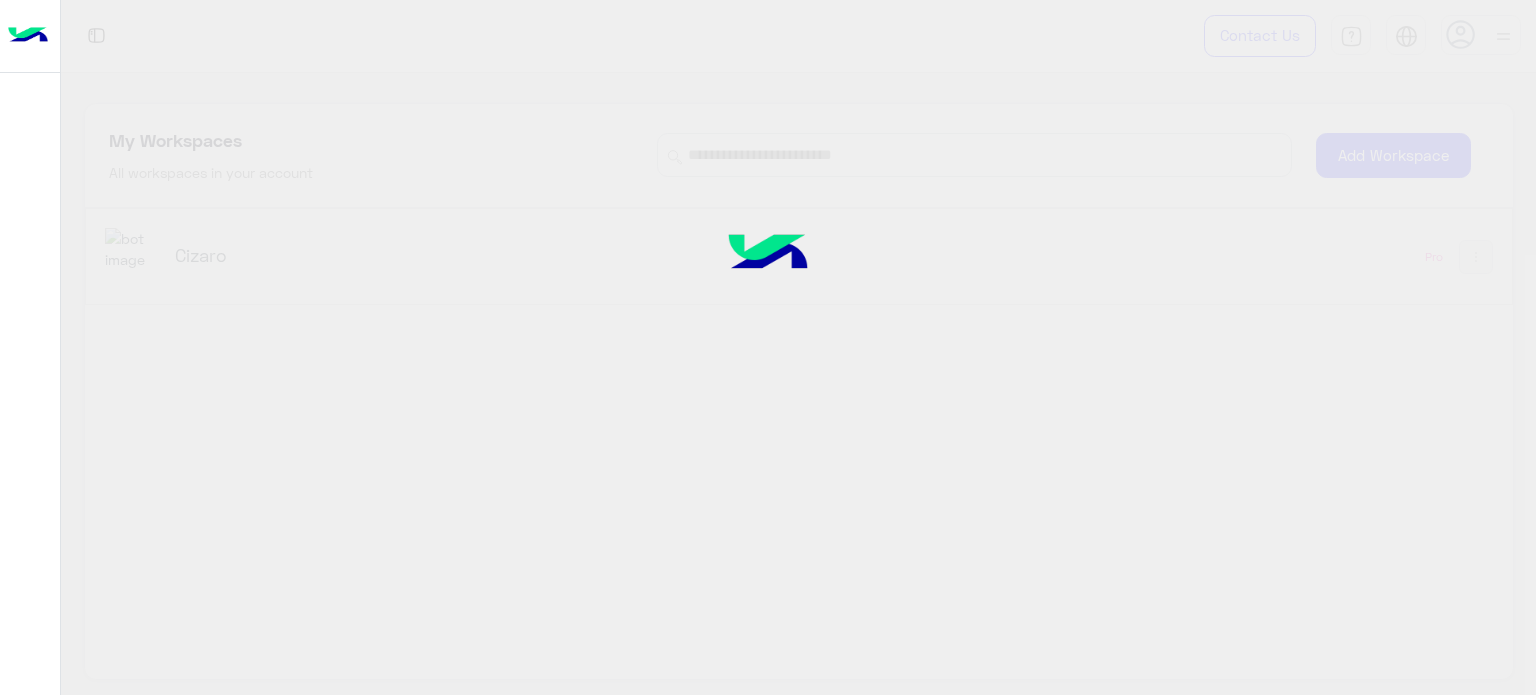 click 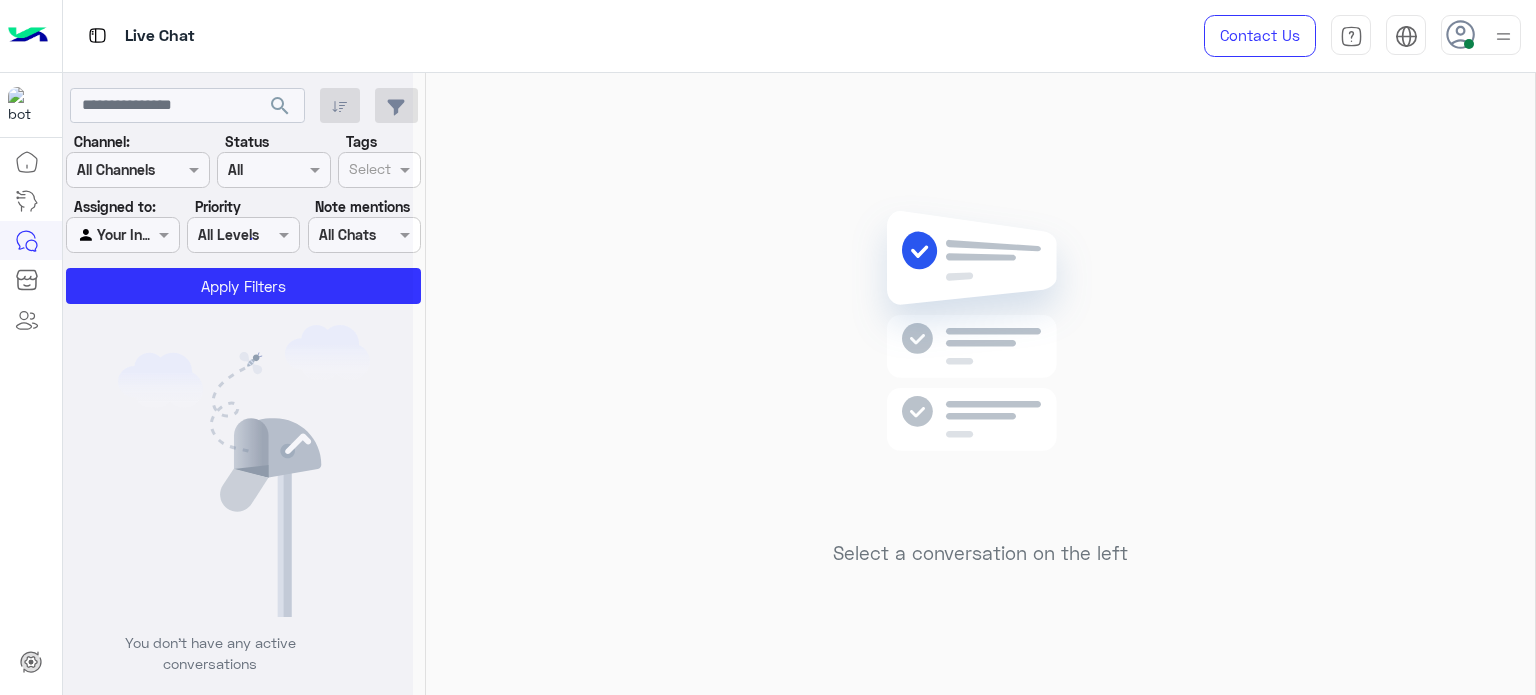 scroll, scrollTop: 529, scrollLeft: 0, axis: vertical 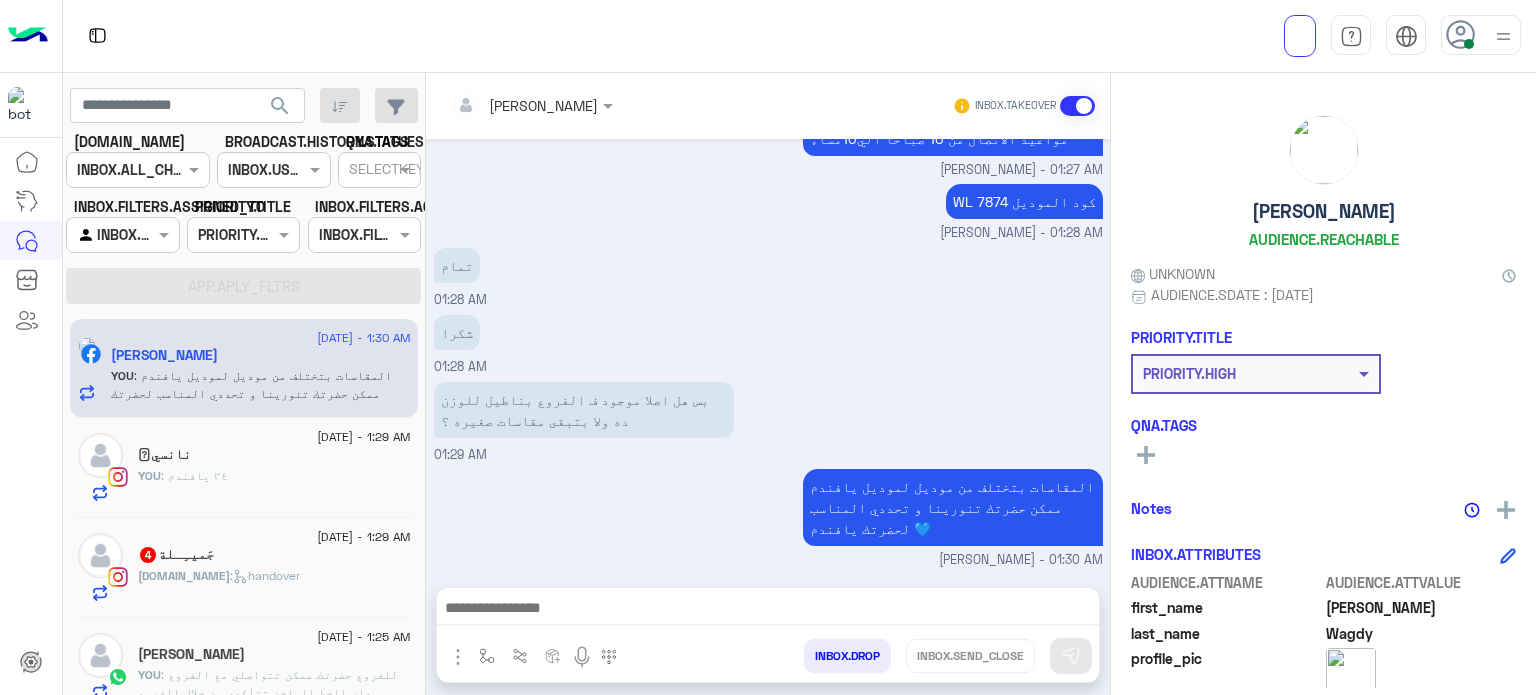 click on "INBOX.DROP" at bounding box center (847, 656) 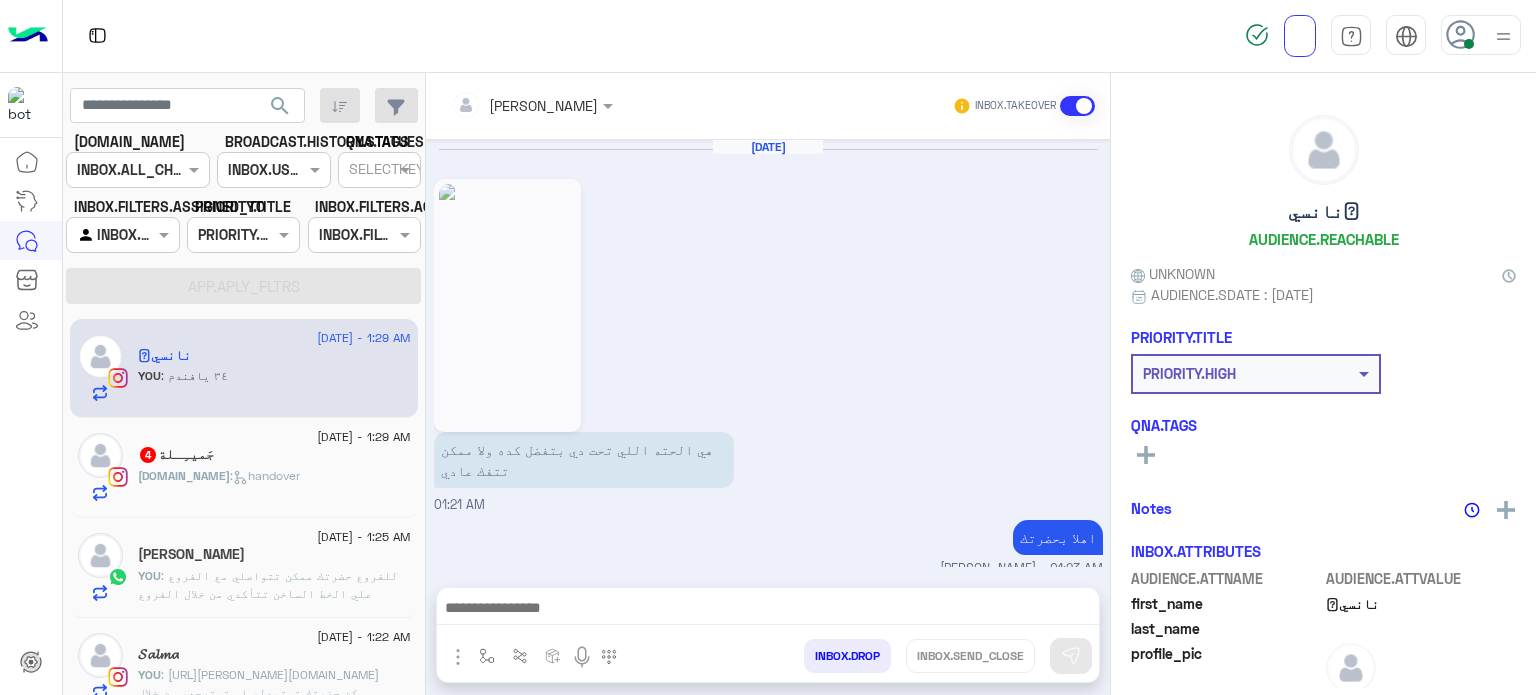 scroll, scrollTop: 543, scrollLeft: 0, axis: vertical 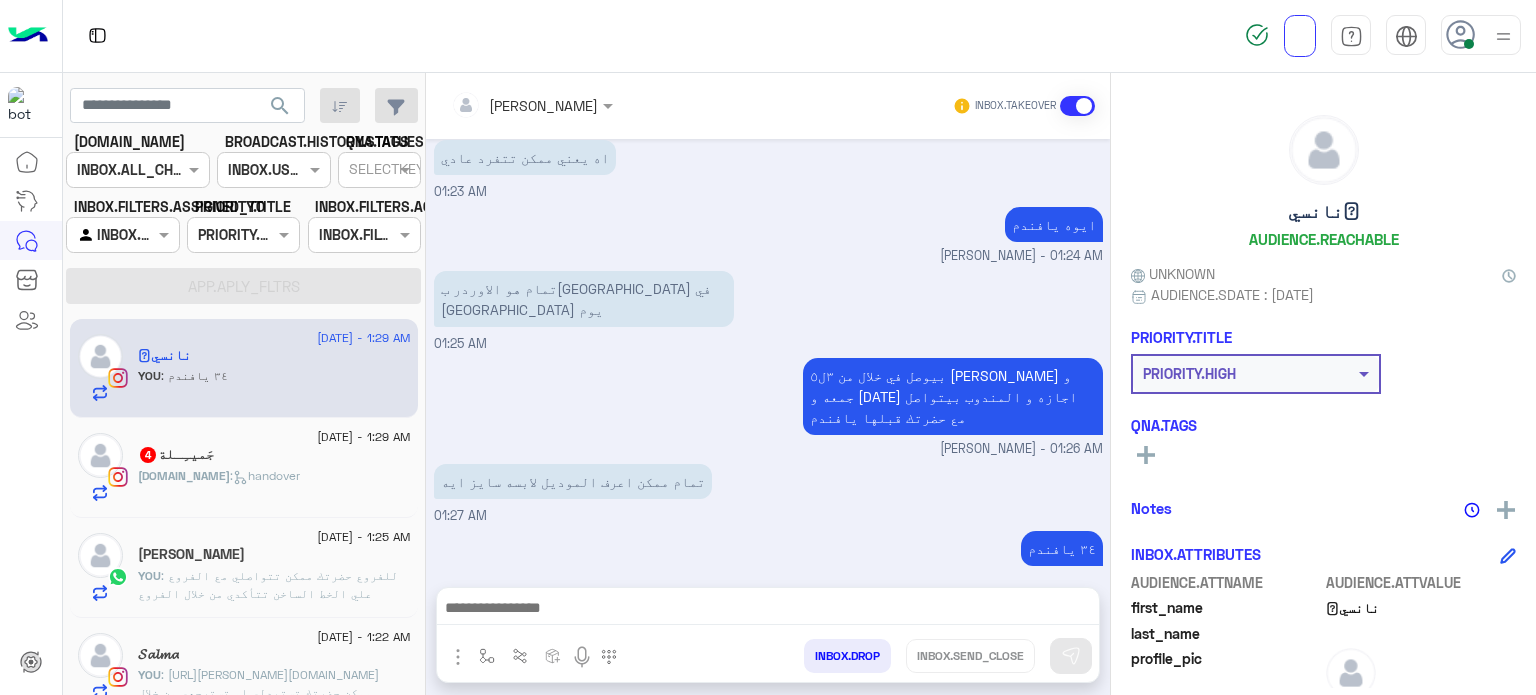 click on "INBOX.DROP" at bounding box center (847, 656) 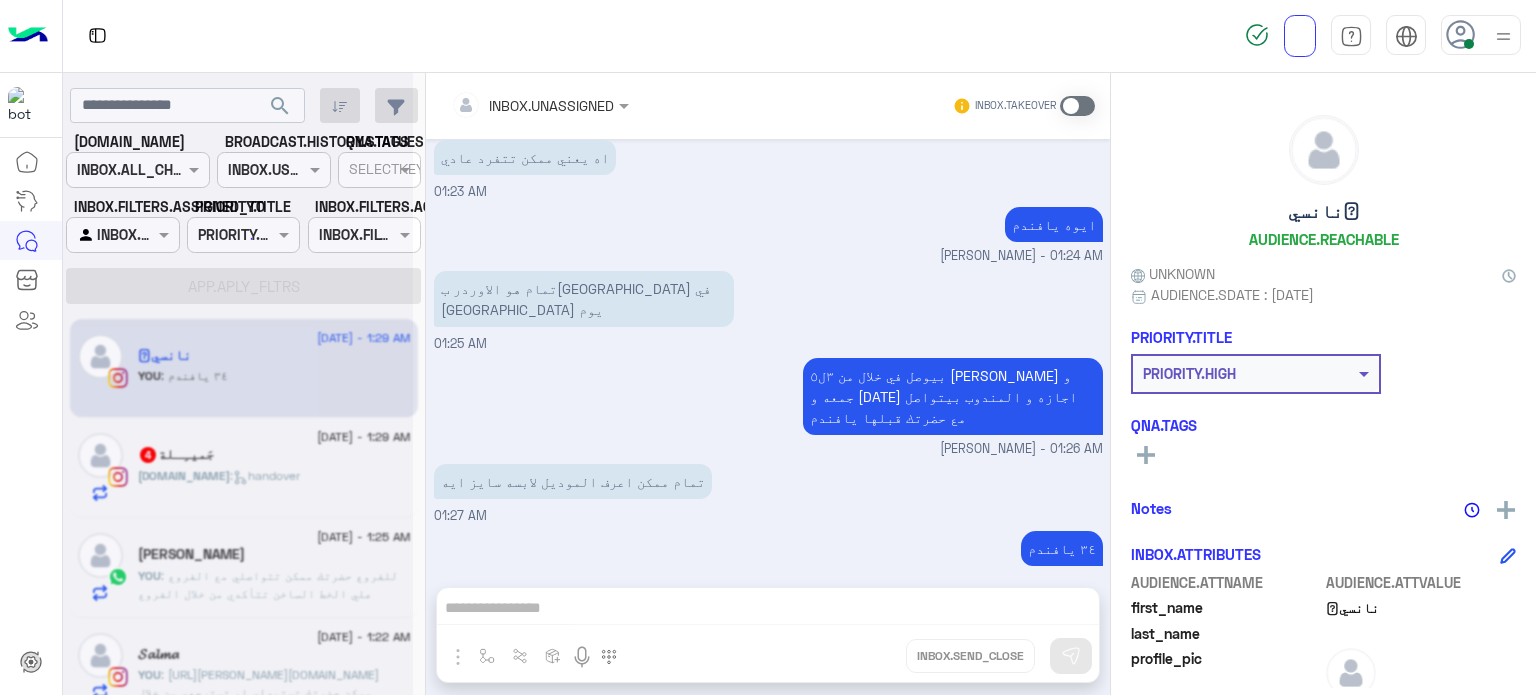 scroll, scrollTop: 579, scrollLeft: 0, axis: vertical 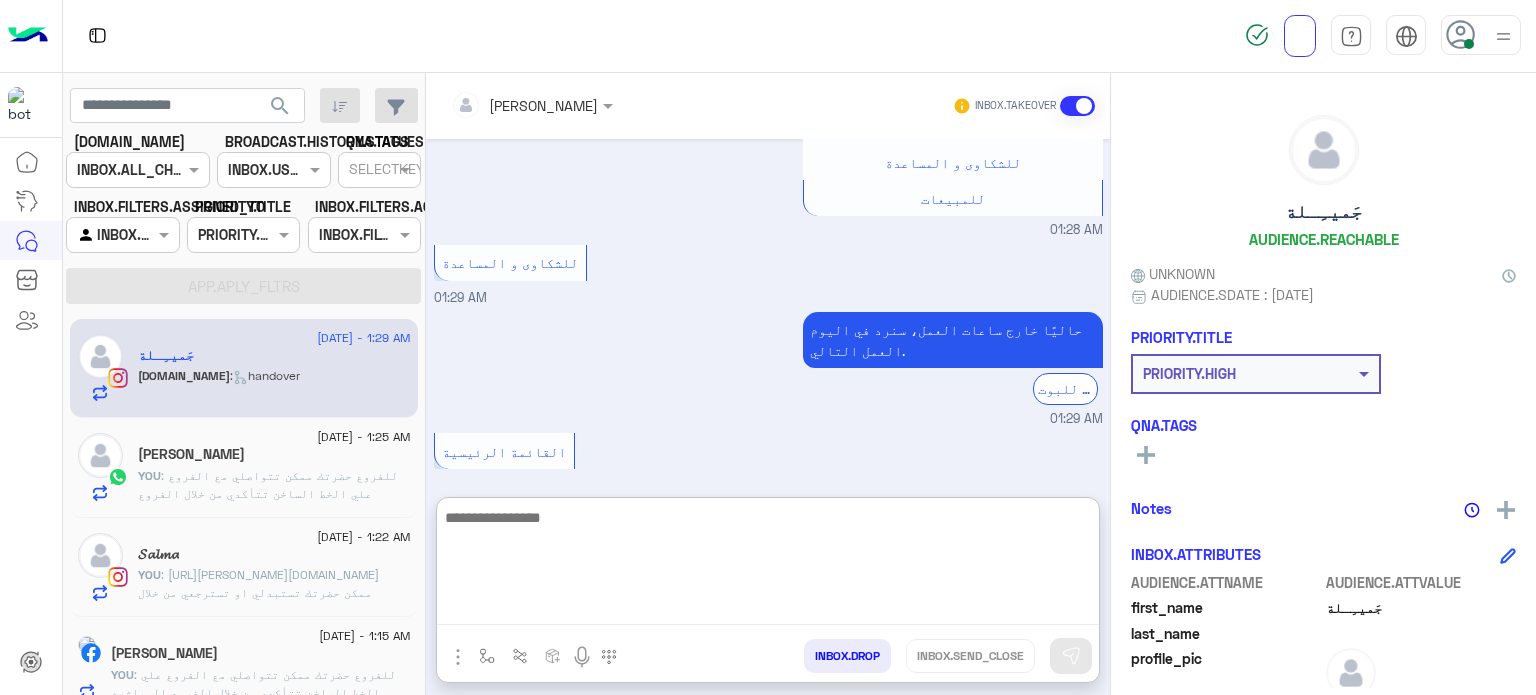 click at bounding box center (768, 565) 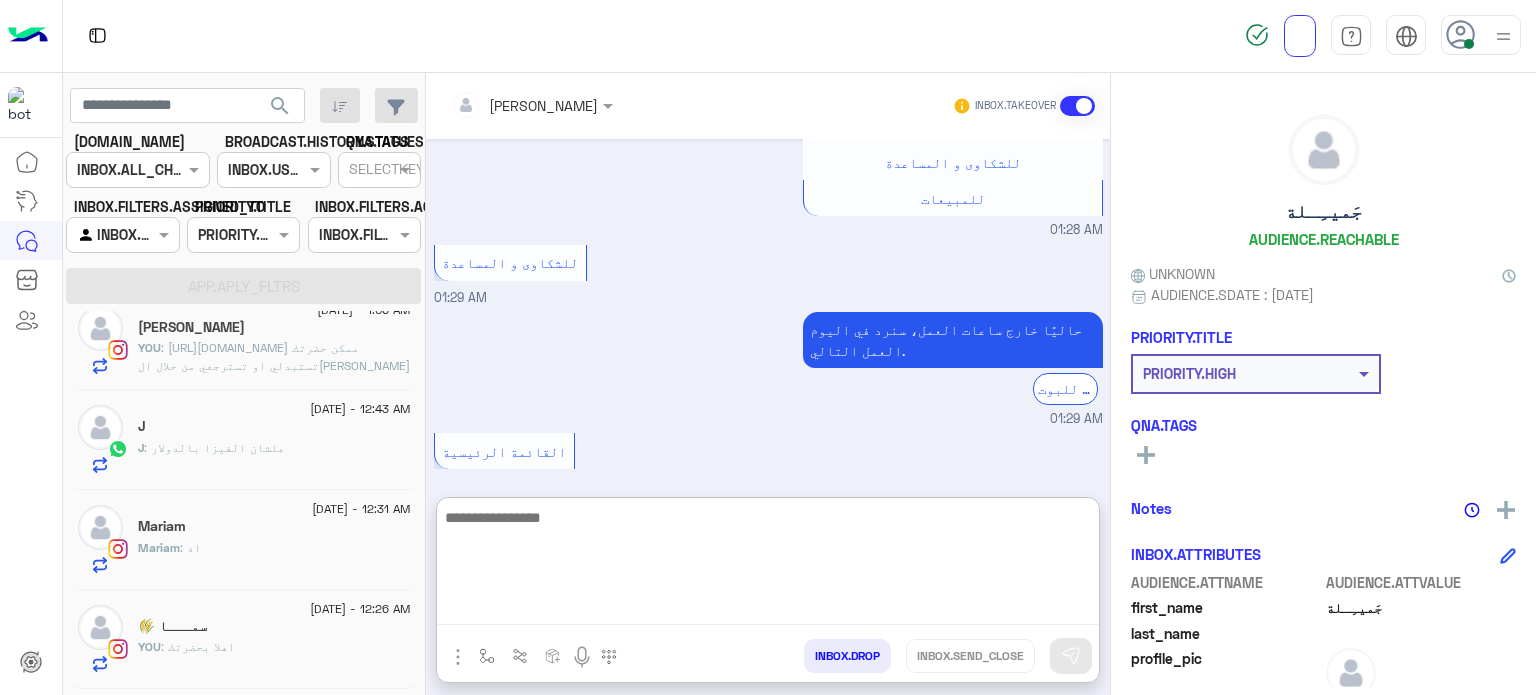 scroll, scrollTop: 716, scrollLeft: 0, axis: vertical 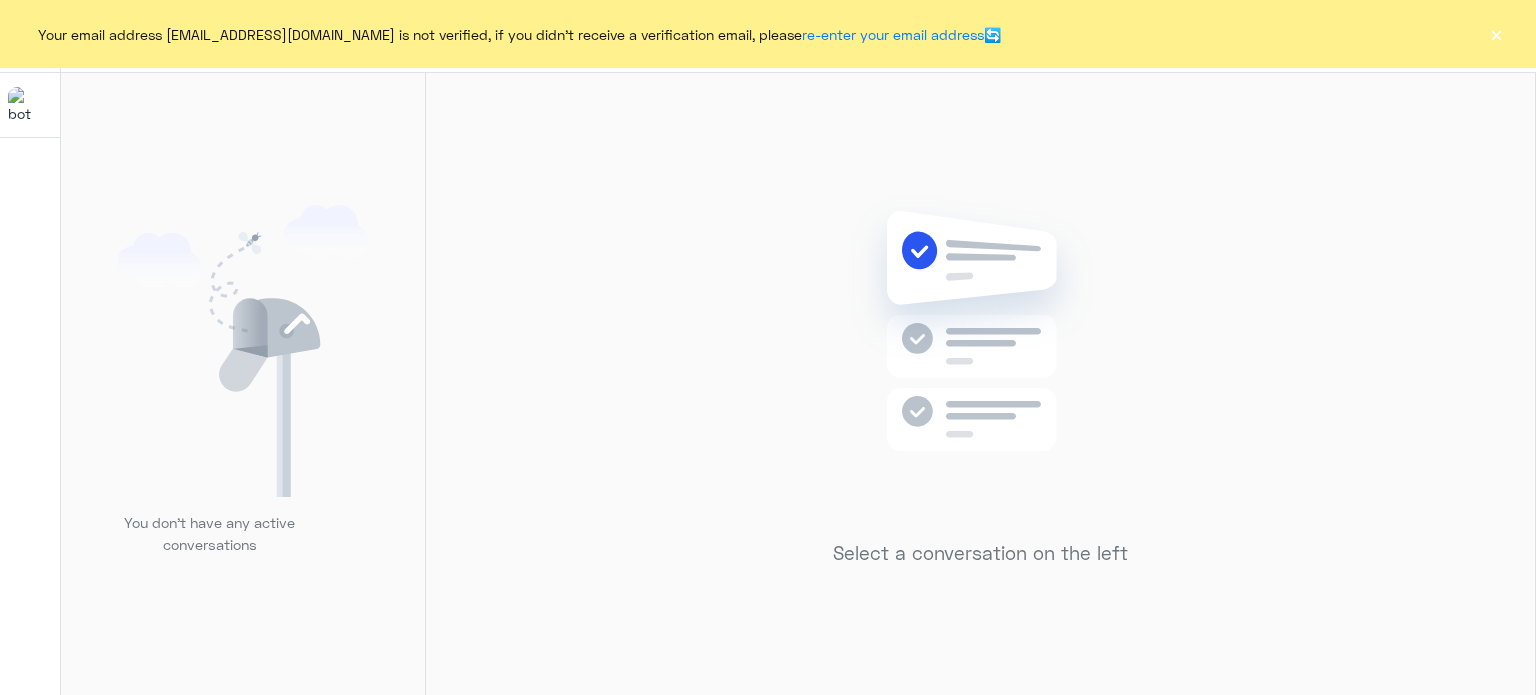 click on "×" 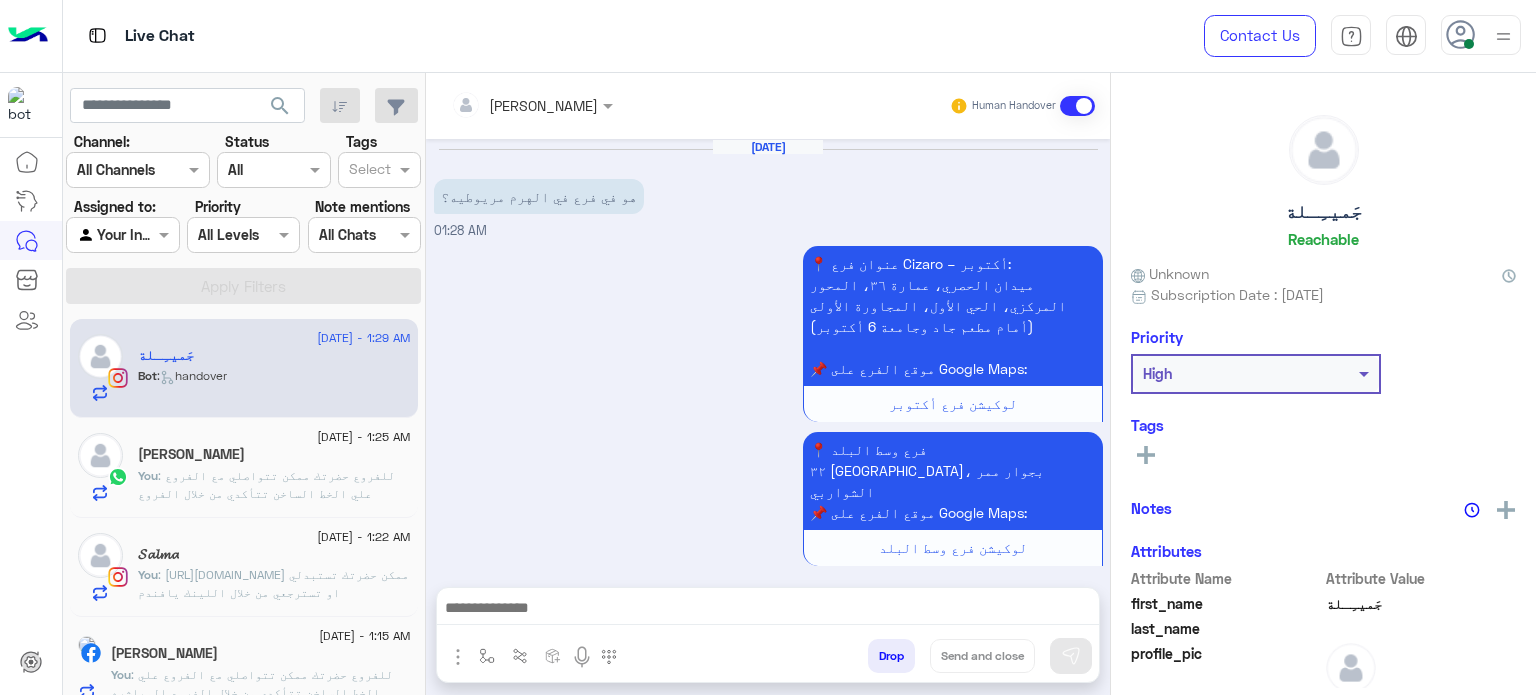 scroll, scrollTop: 1877, scrollLeft: 0, axis: vertical 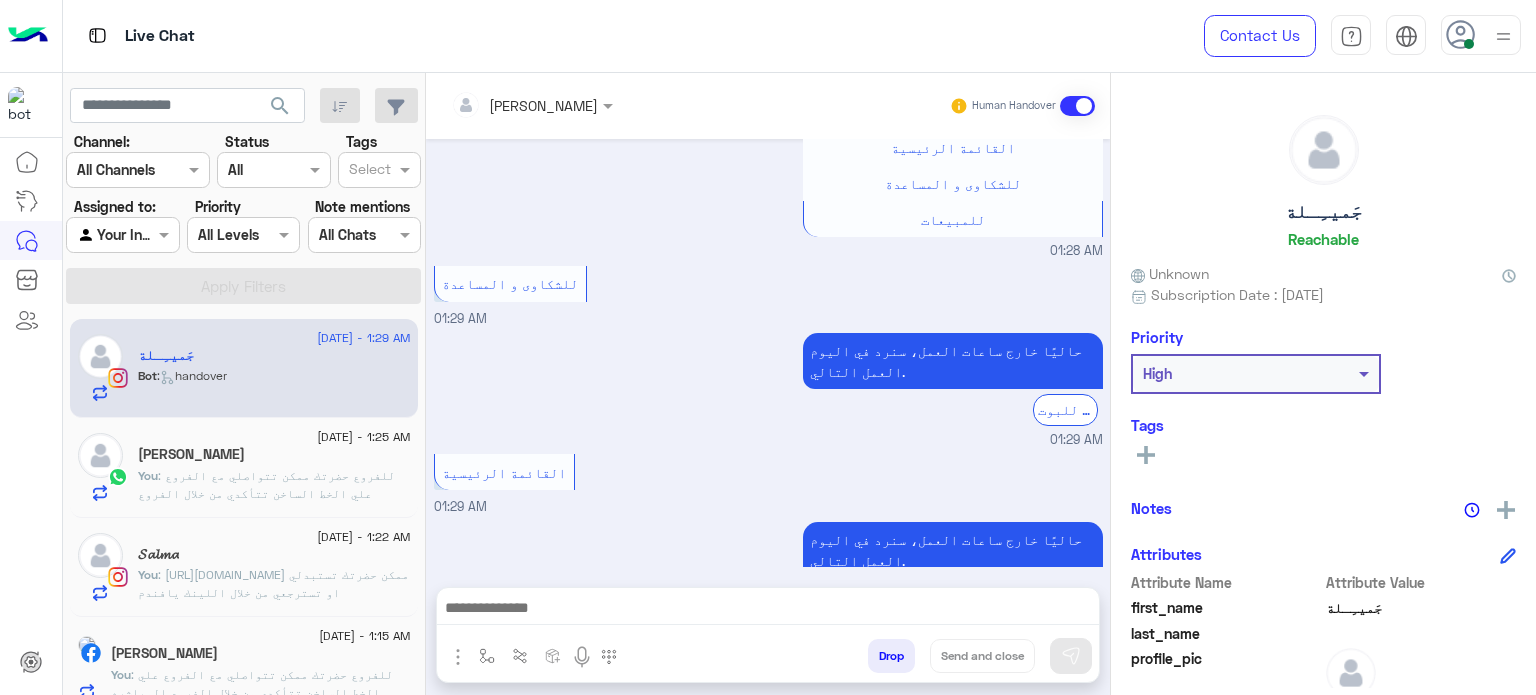 click on ": للفروع حضرتك ممكن تتواصلي مع الفروع علي الخط الساخن تتأكدي من خلال الفروع المباشره يافندم
📞  01277668840
مواعيد الاتصال من 10 صباحا الي10مساء" 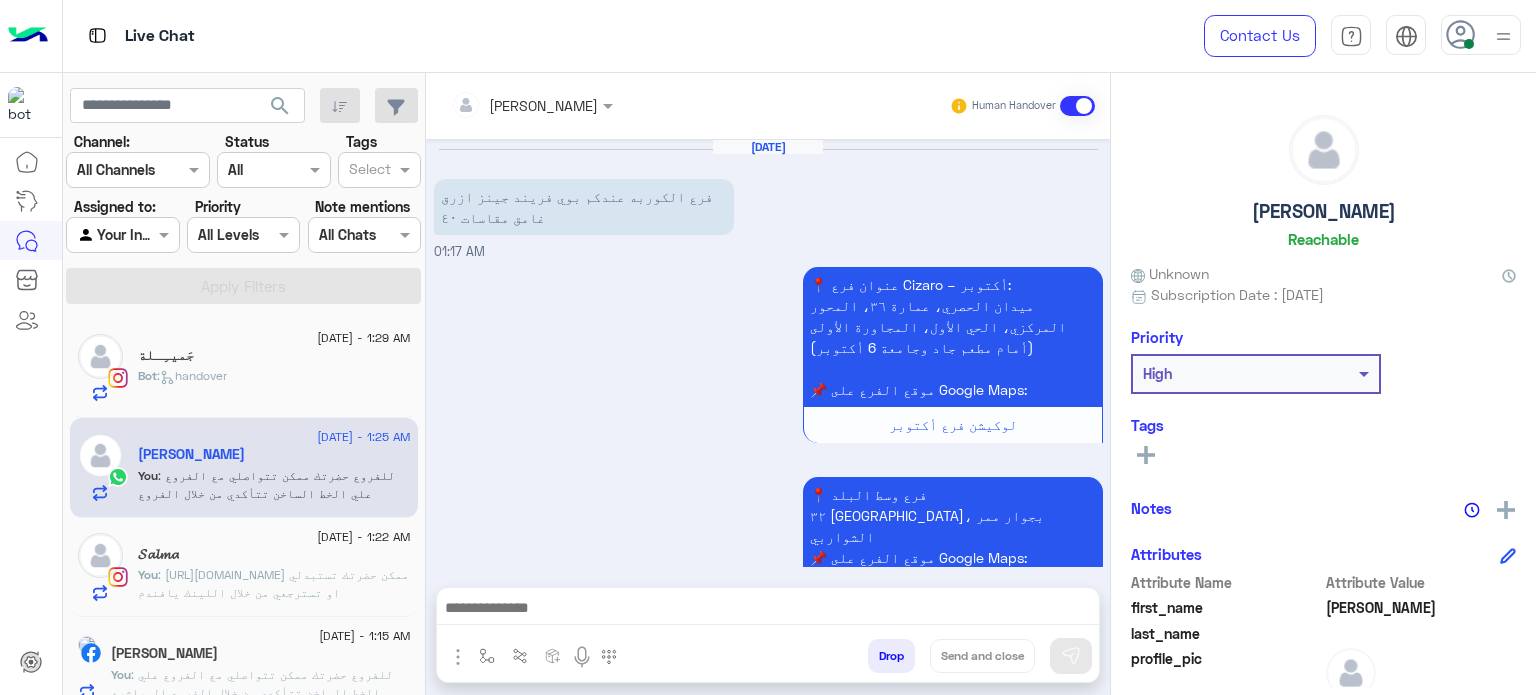 scroll, scrollTop: 2208, scrollLeft: 0, axis: vertical 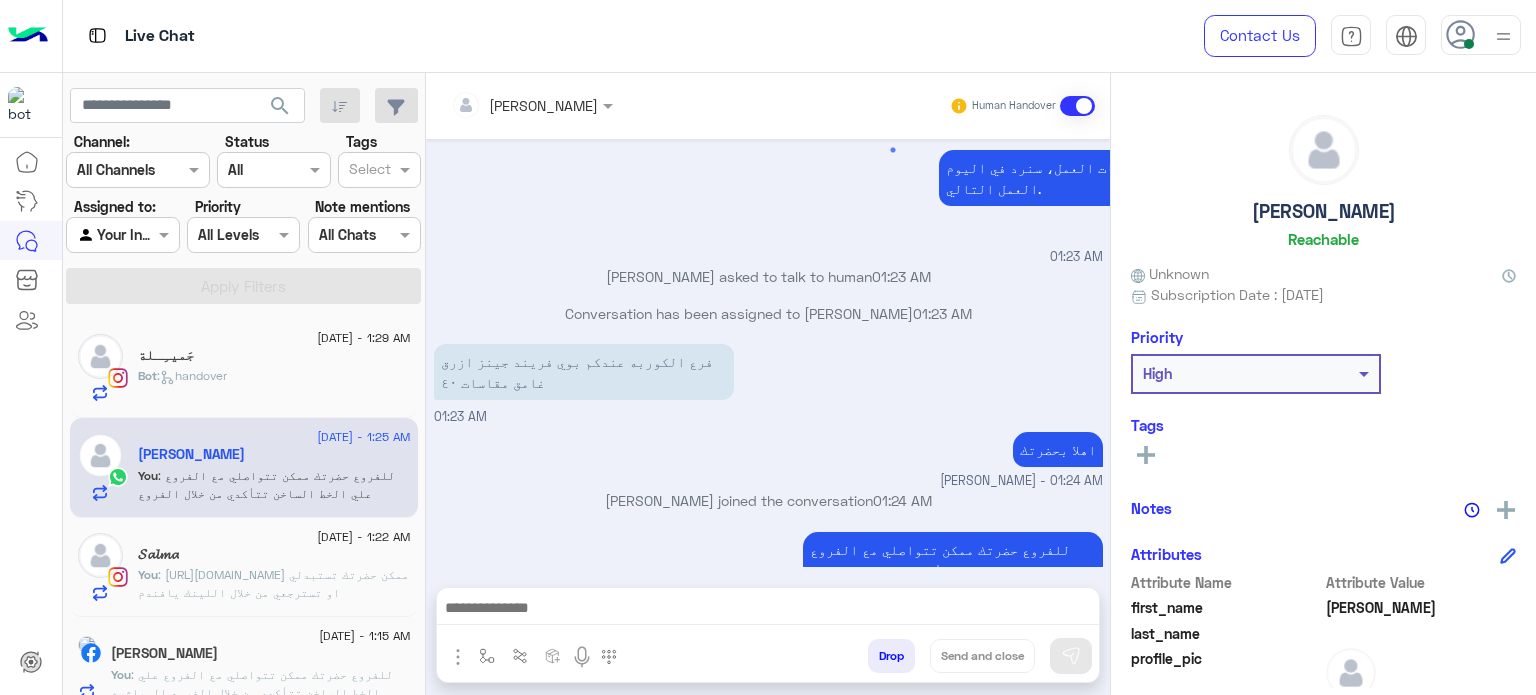 click on "Drop" at bounding box center [891, 656] 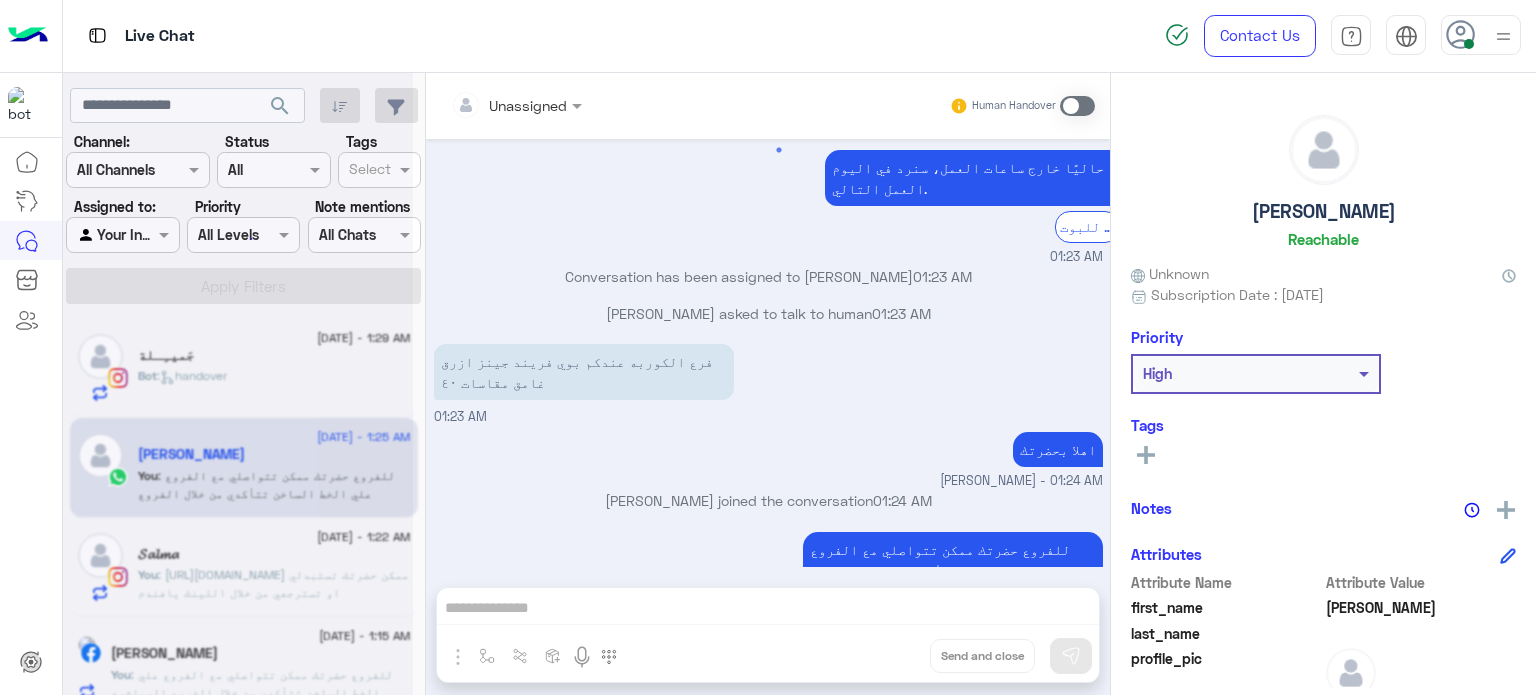 scroll, scrollTop: 2004, scrollLeft: 0, axis: vertical 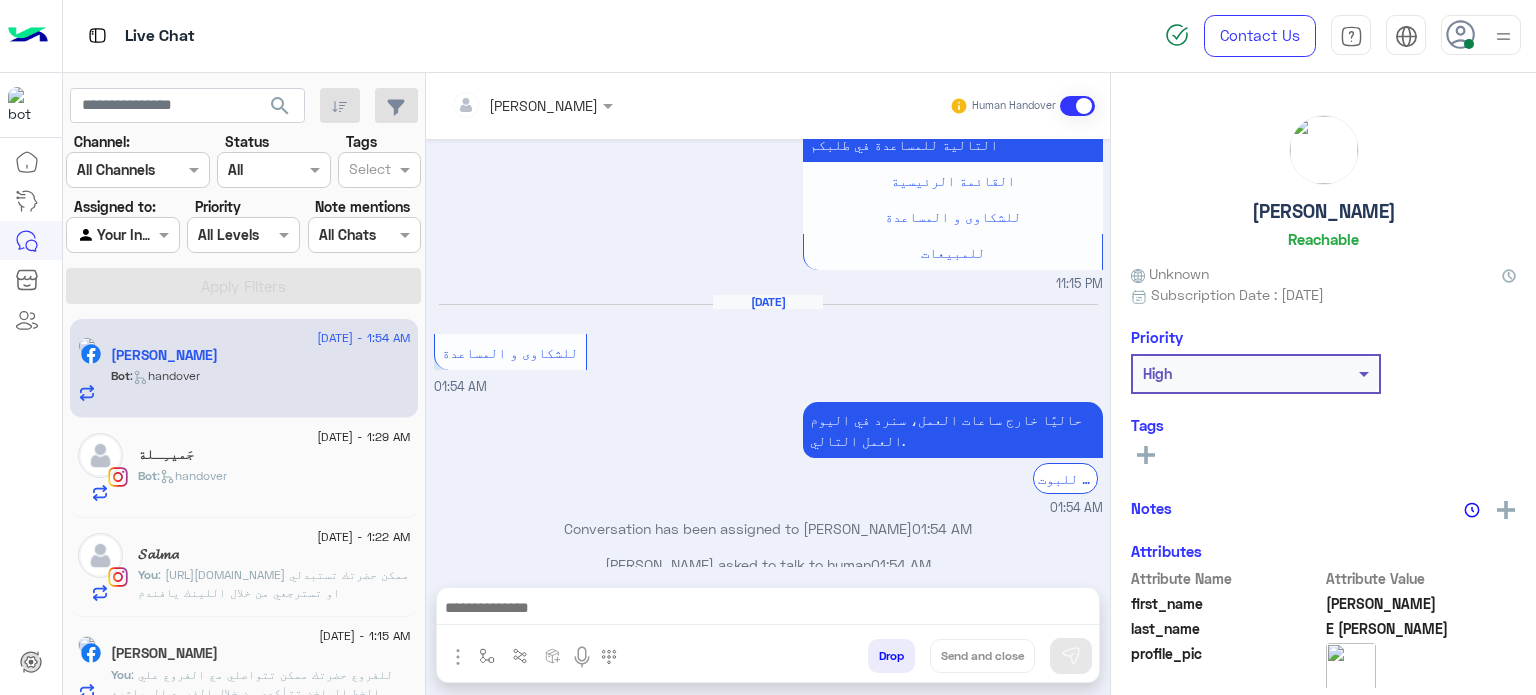 click on ": https://cizaro.e-stebdal.com/returns ممكن حضرتك تستبدلي او تسترجعي من خلال اللينك يافندم" 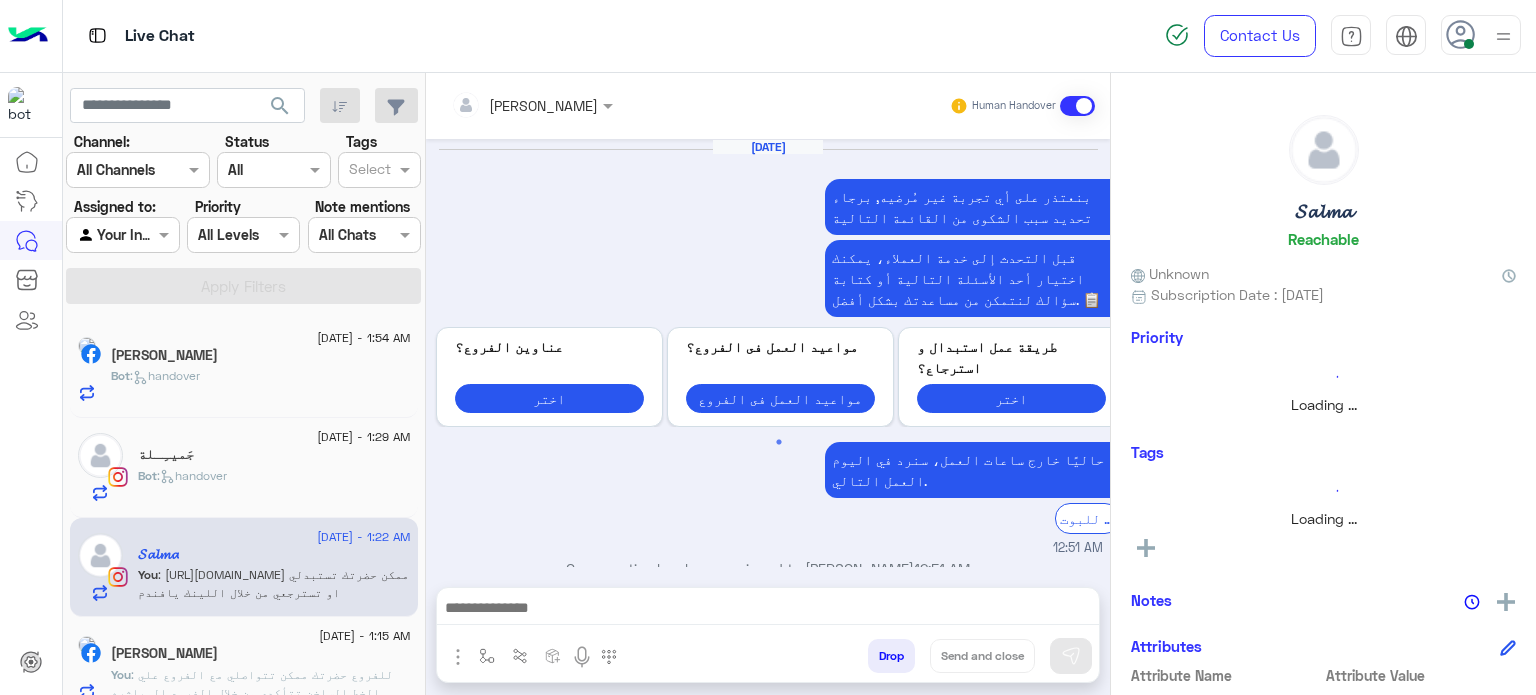 scroll, scrollTop: 769, scrollLeft: 0, axis: vertical 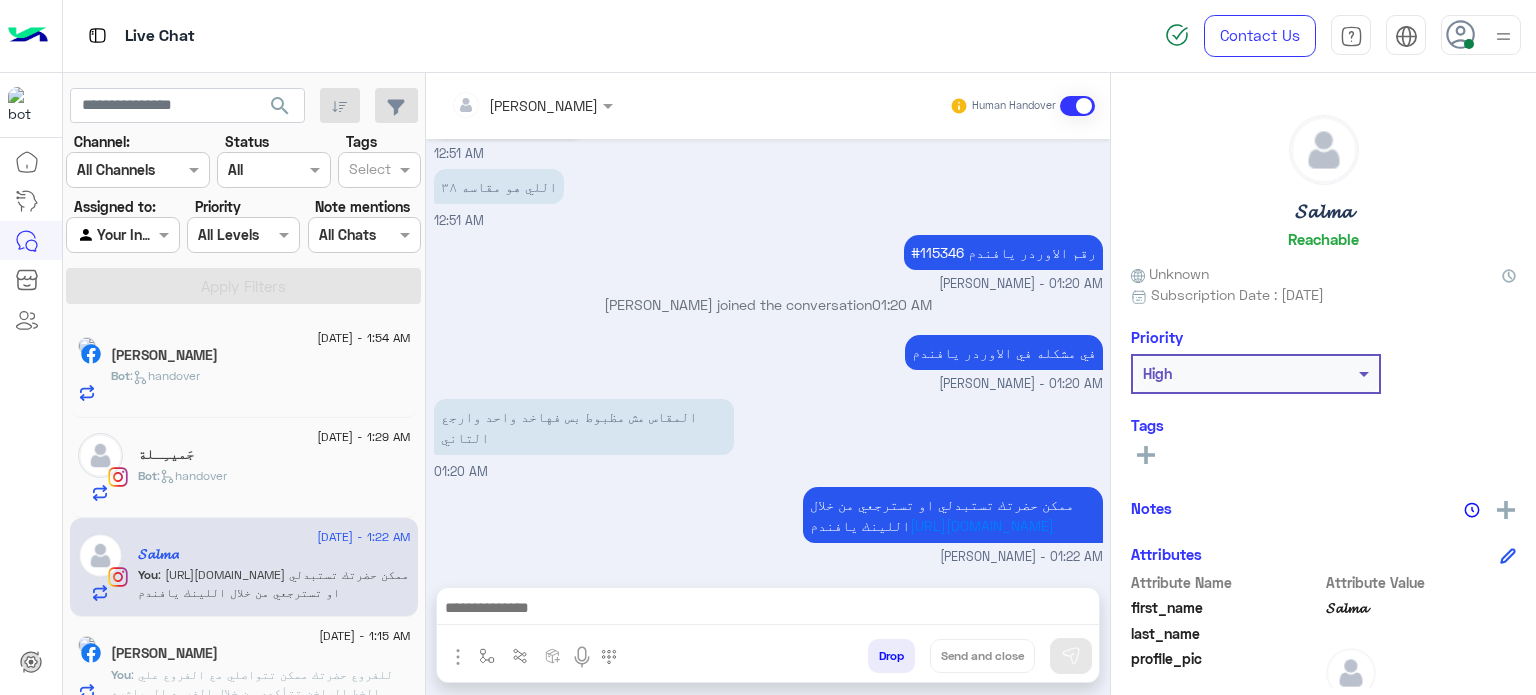 click on "Drop" at bounding box center [891, 656] 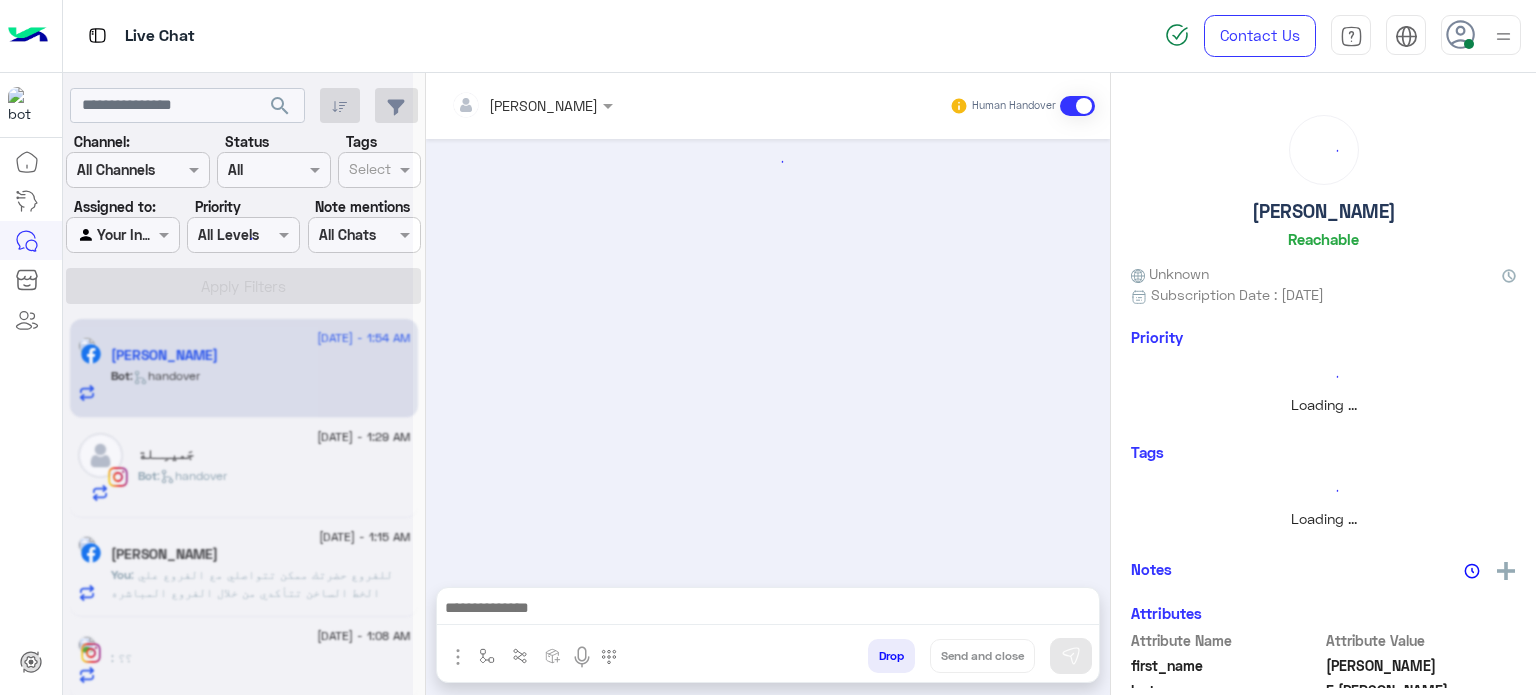 scroll, scrollTop: 0, scrollLeft: 0, axis: both 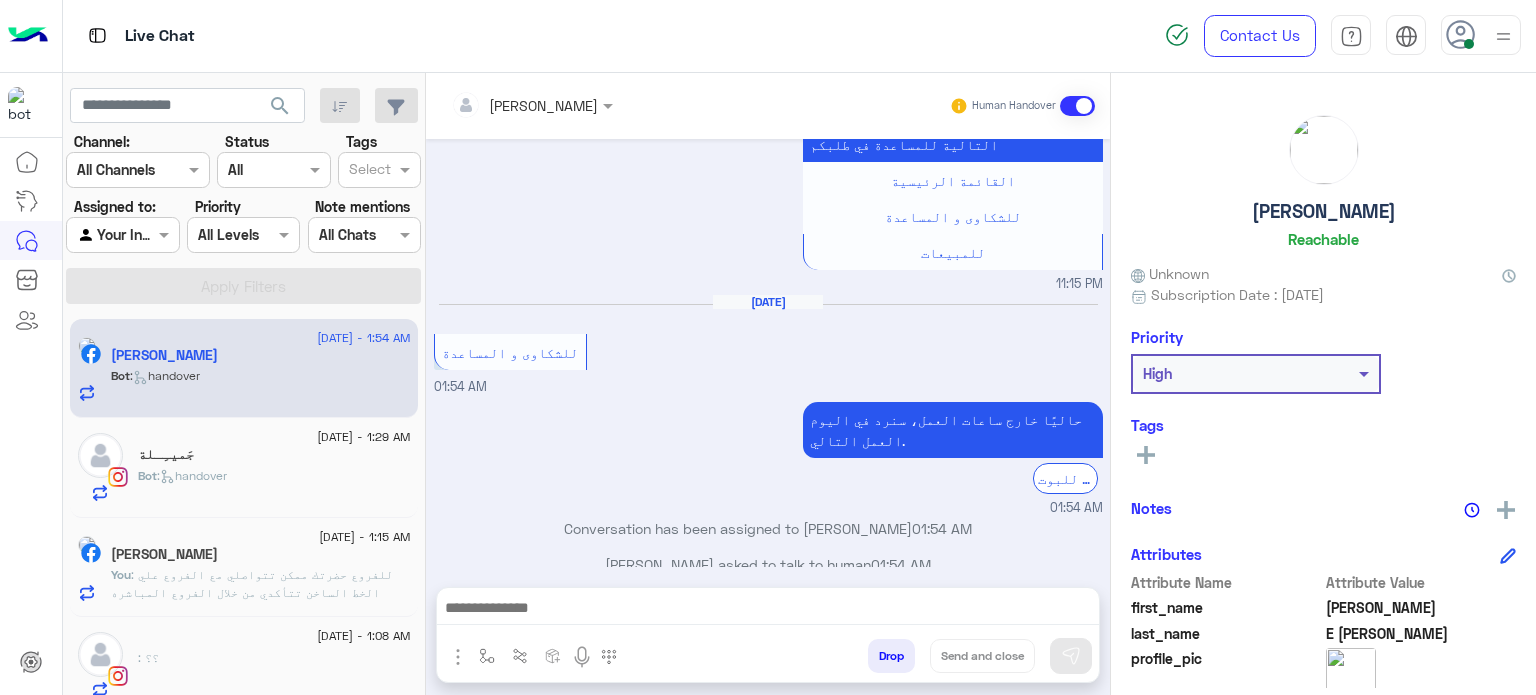click on ": للفروع حضرتك ممكن تتواصلي مع الفروع علي الخط الساخن تتأكدي من خلال الفروع المباشره يافندم
📞  01277668840
مواعيد الاتصال من 10 صباحا الي10مساء" 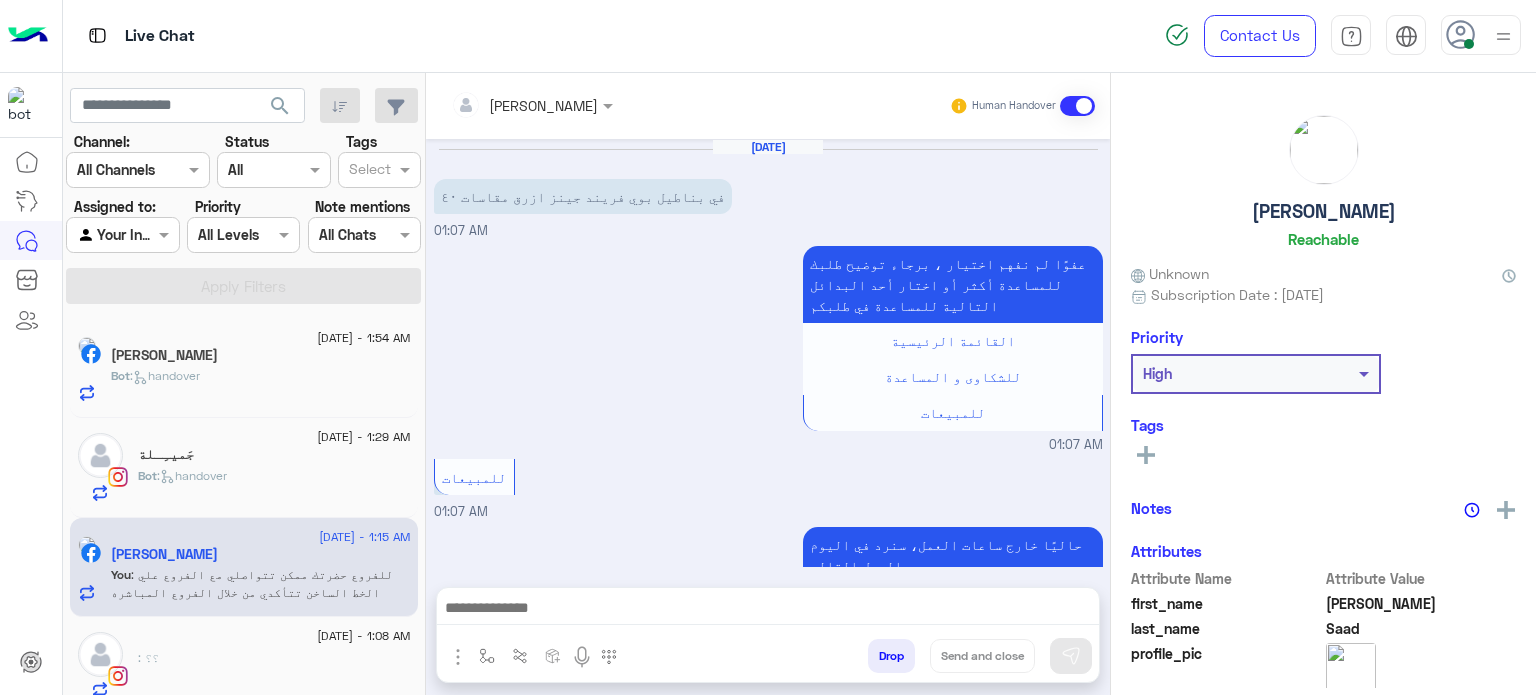 scroll, scrollTop: 461, scrollLeft: 0, axis: vertical 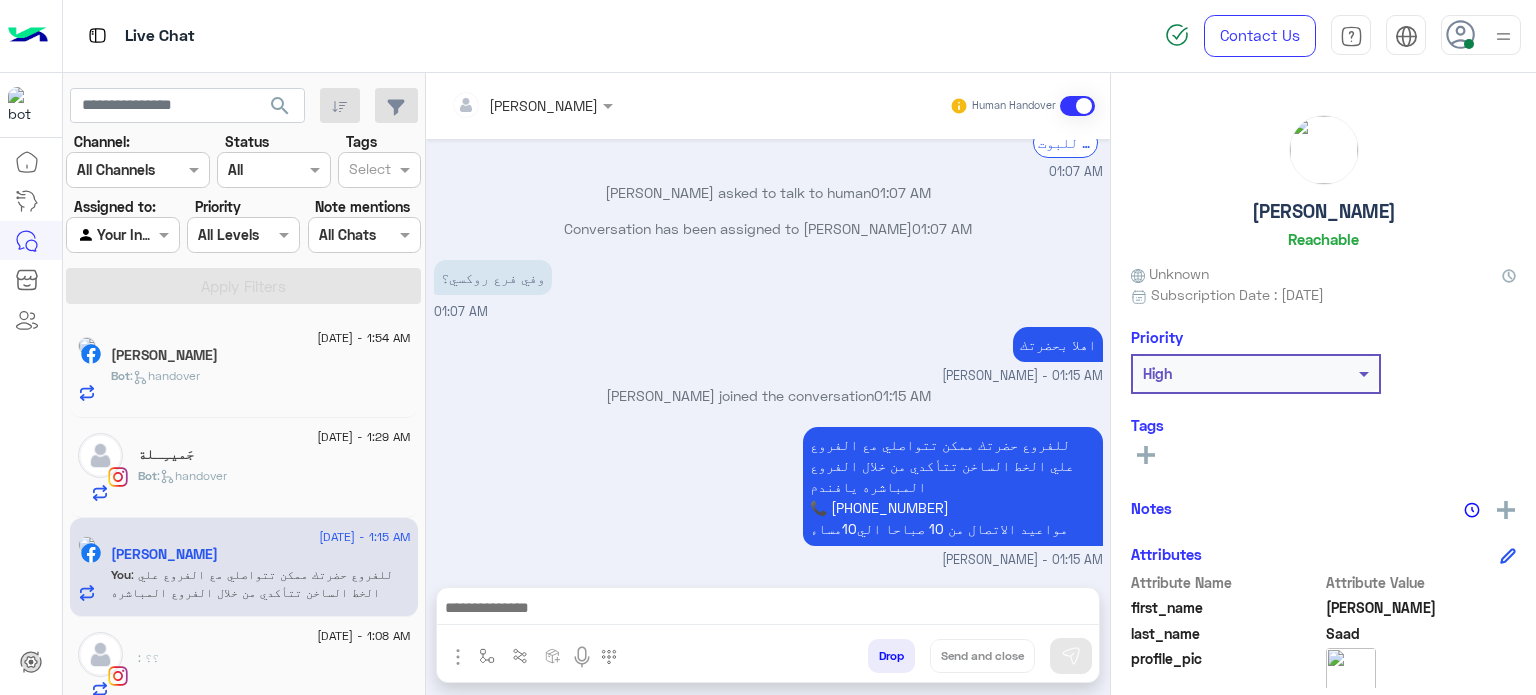 click on "Drop" at bounding box center (891, 656) 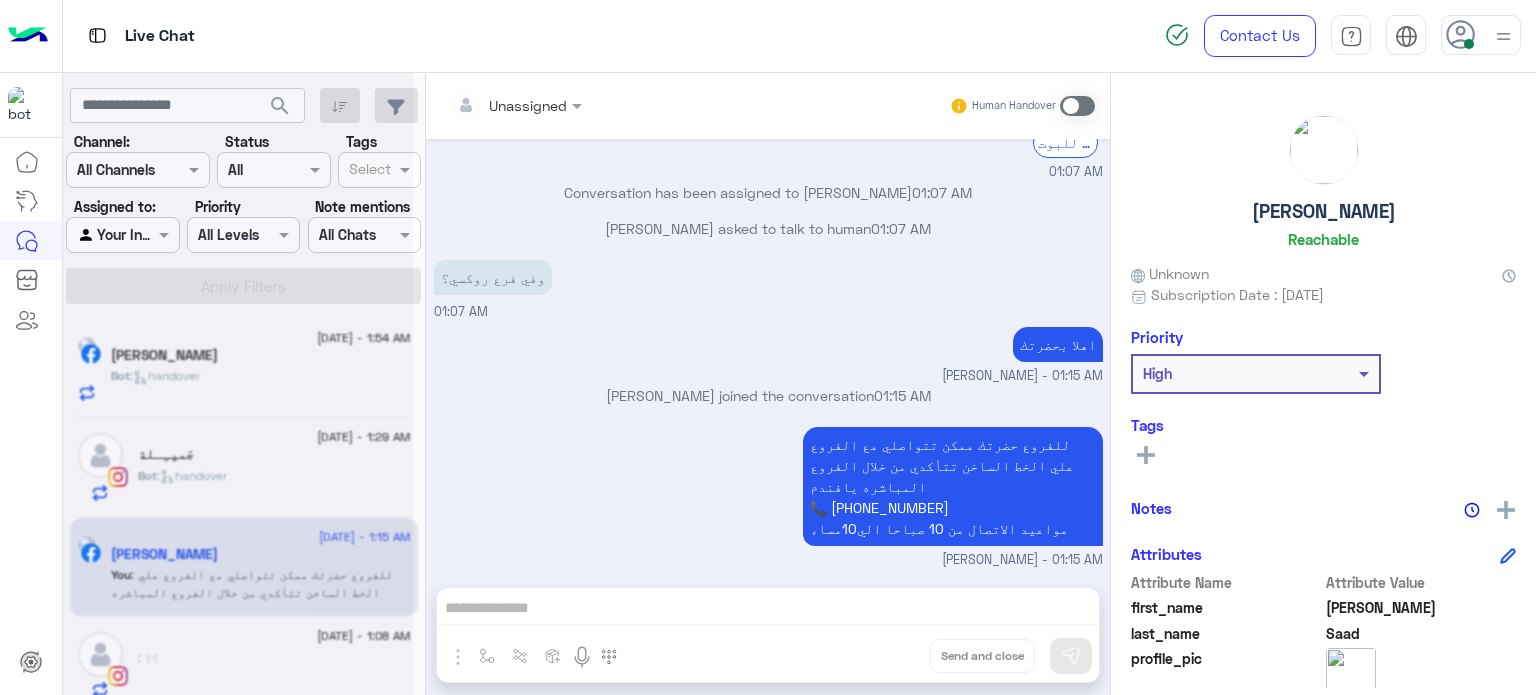 scroll, scrollTop: 497, scrollLeft: 0, axis: vertical 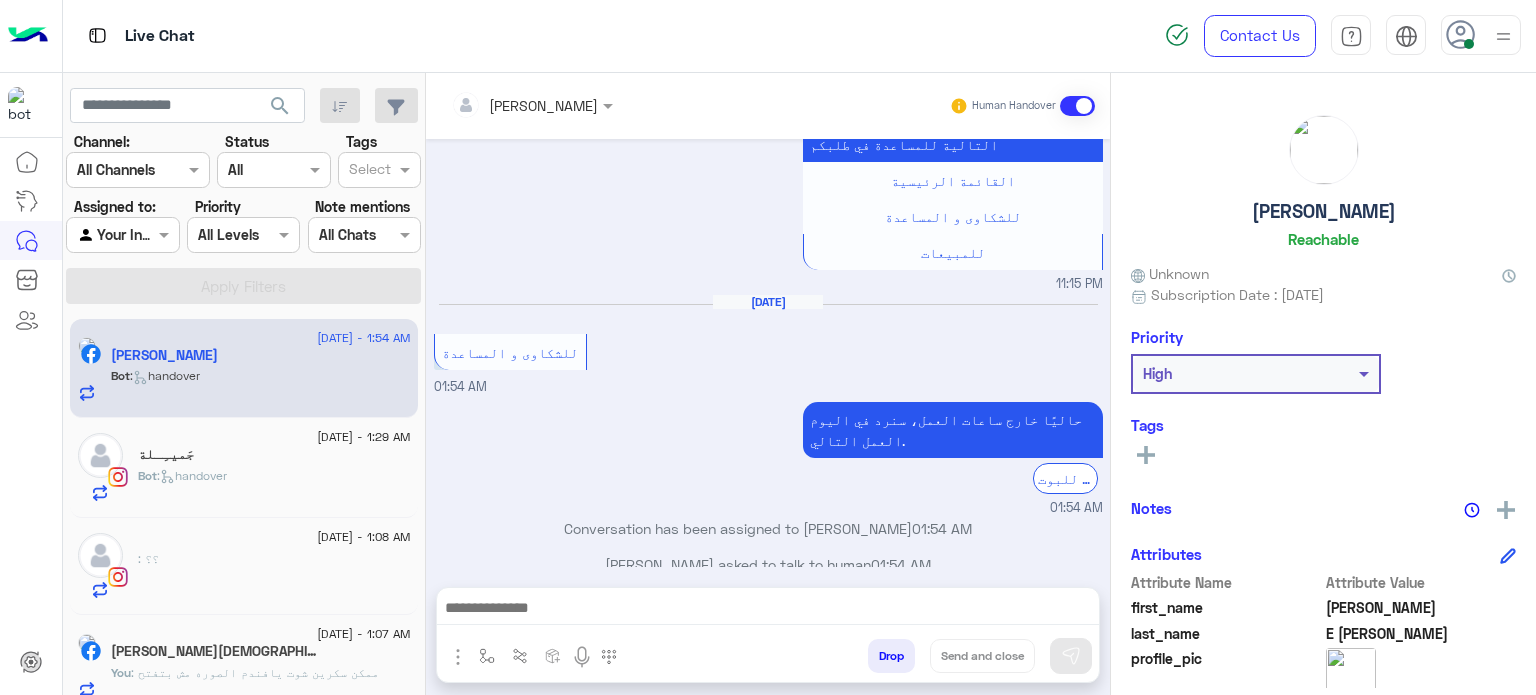 click on ": ممكن سكرين شوت يافندم الصوره مش بتفتح" 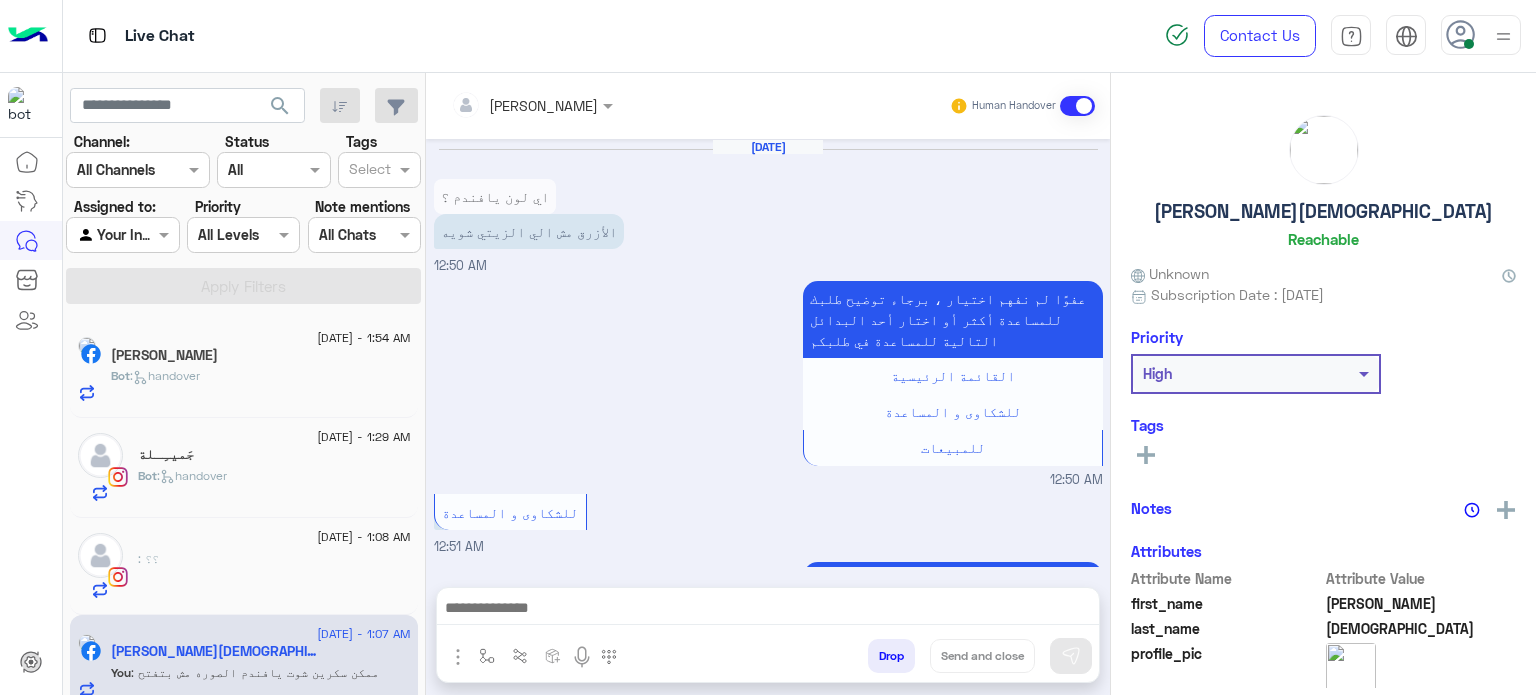 scroll, scrollTop: 630, scrollLeft: 0, axis: vertical 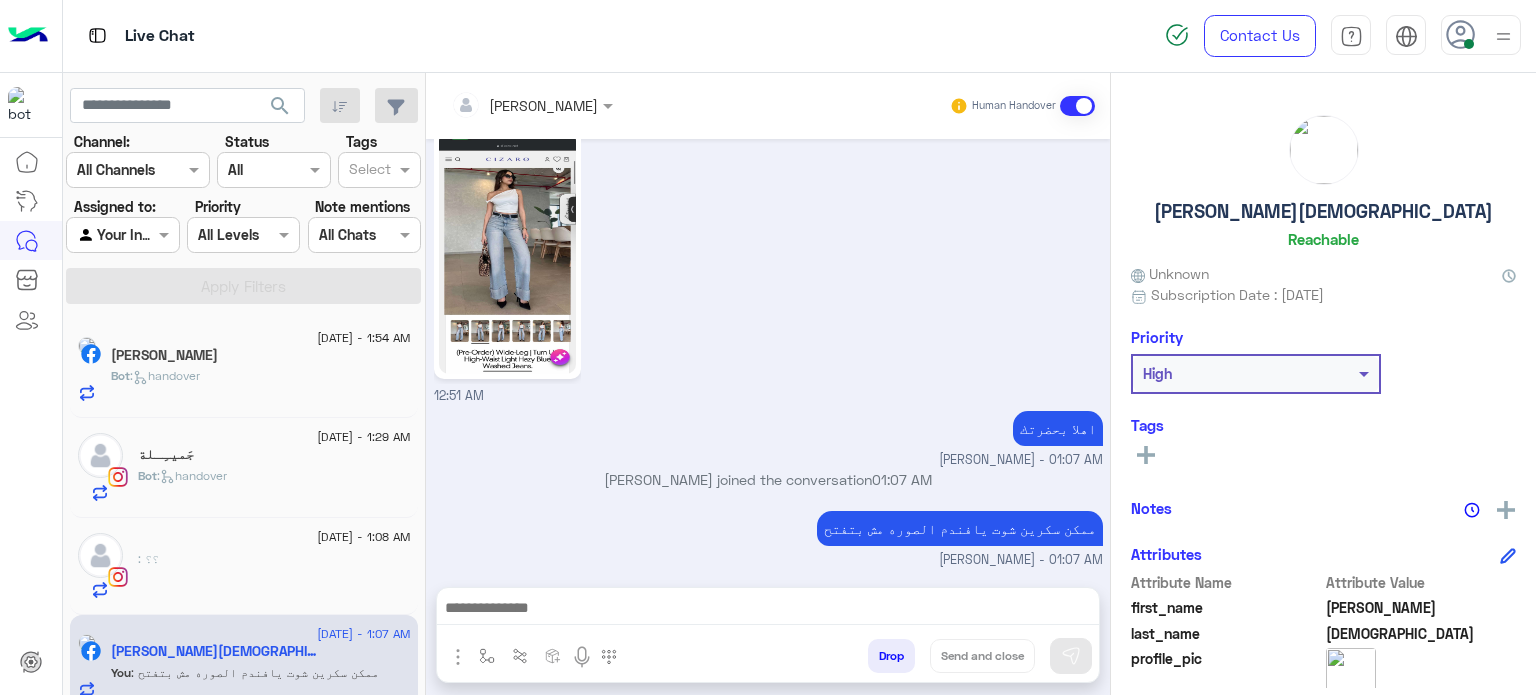 click on "Drop" at bounding box center (891, 656) 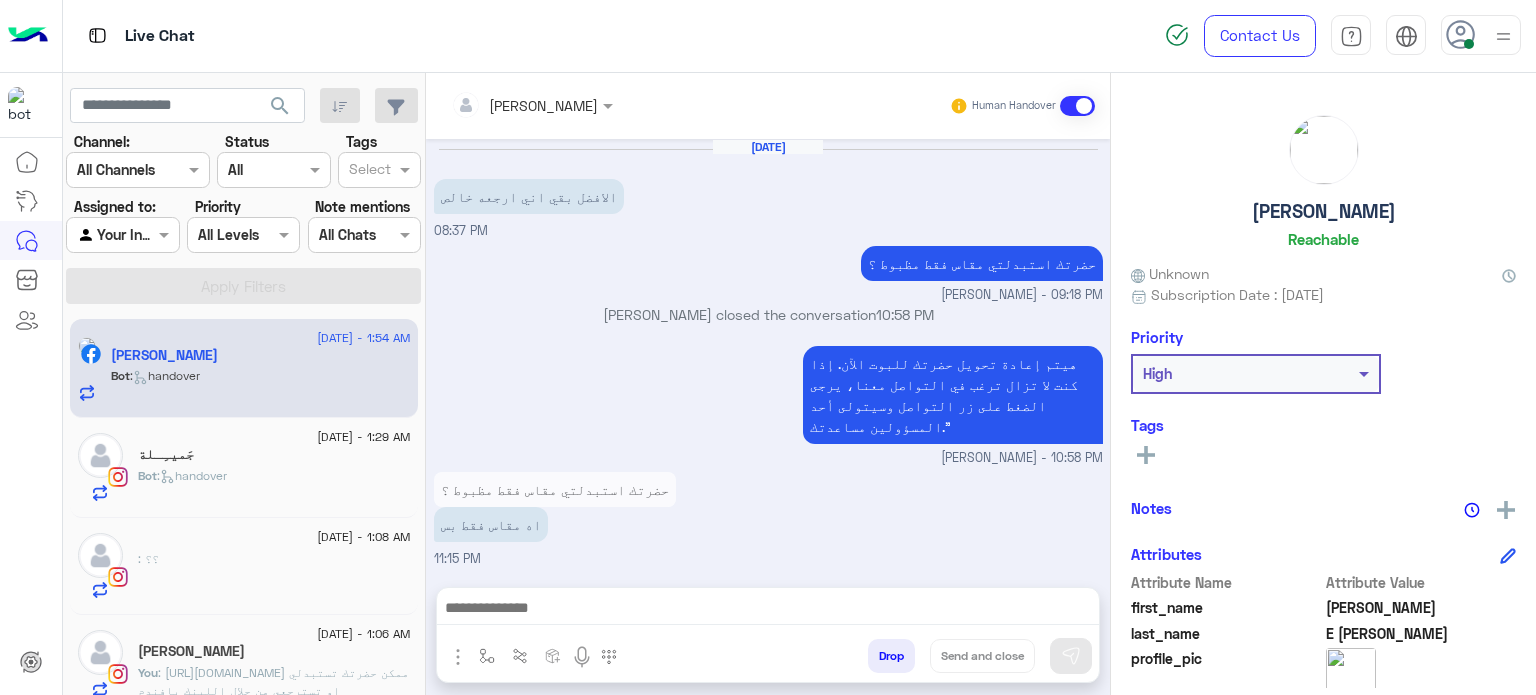 scroll, scrollTop: 489, scrollLeft: 0, axis: vertical 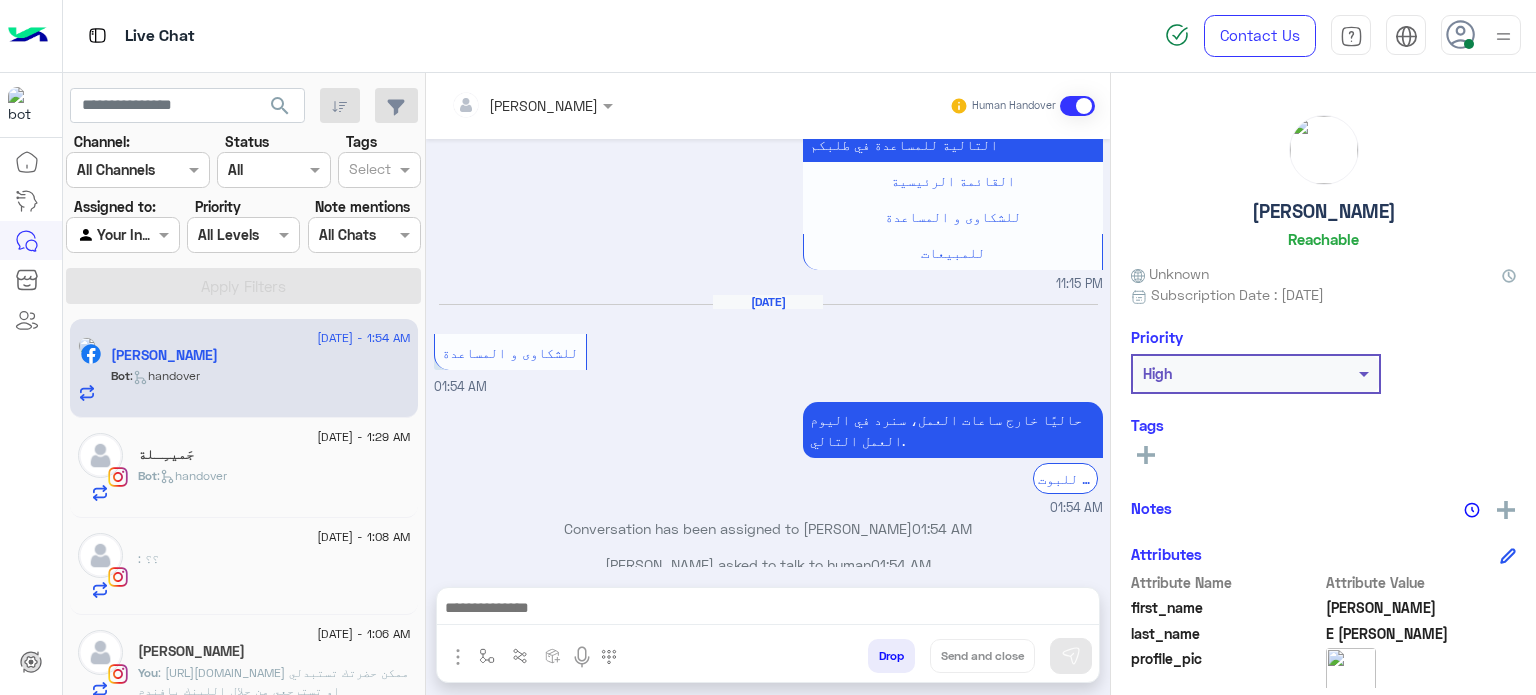 click on ": https://cizaro.e-stebdal.com/returns ممكن حضرتك تستبدلي او تسترجعي من حلال اللينك يافندم" 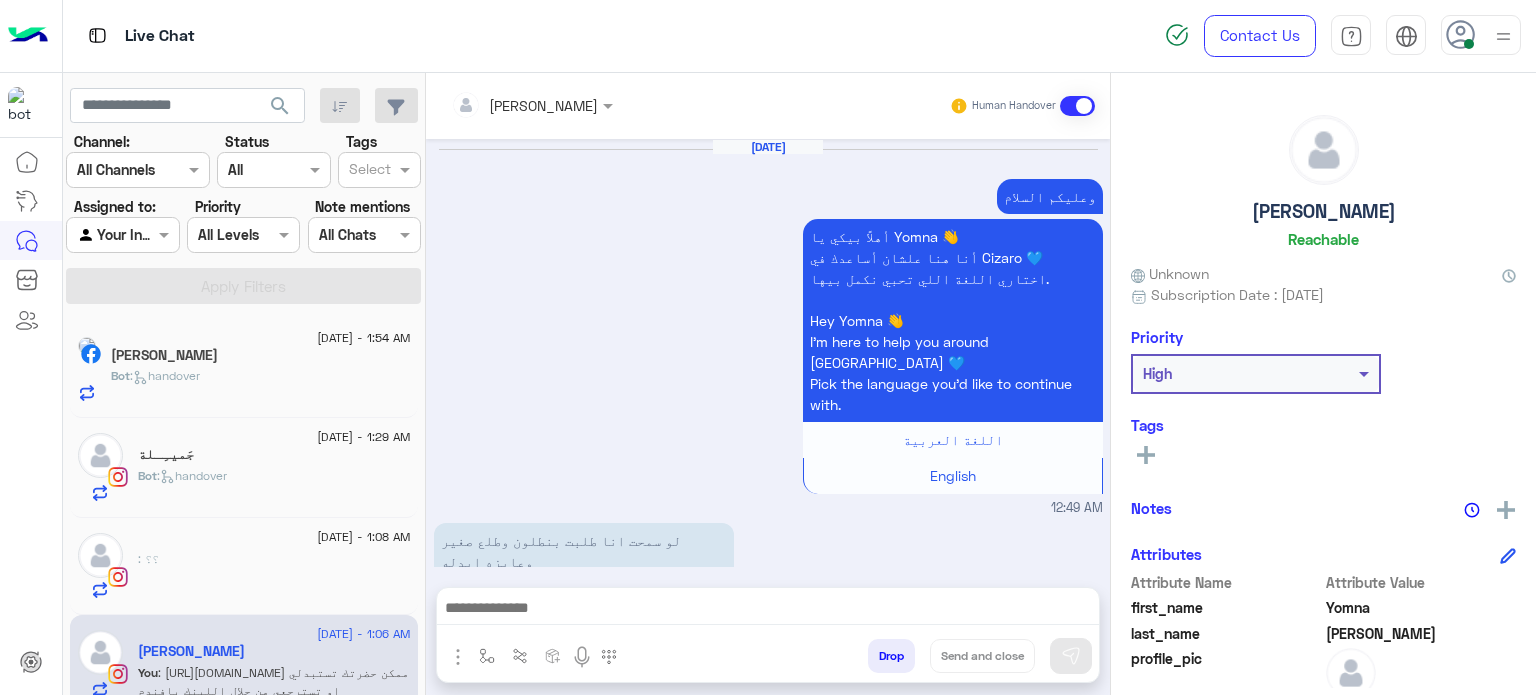 scroll, scrollTop: 696, scrollLeft: 0, axis: vertical 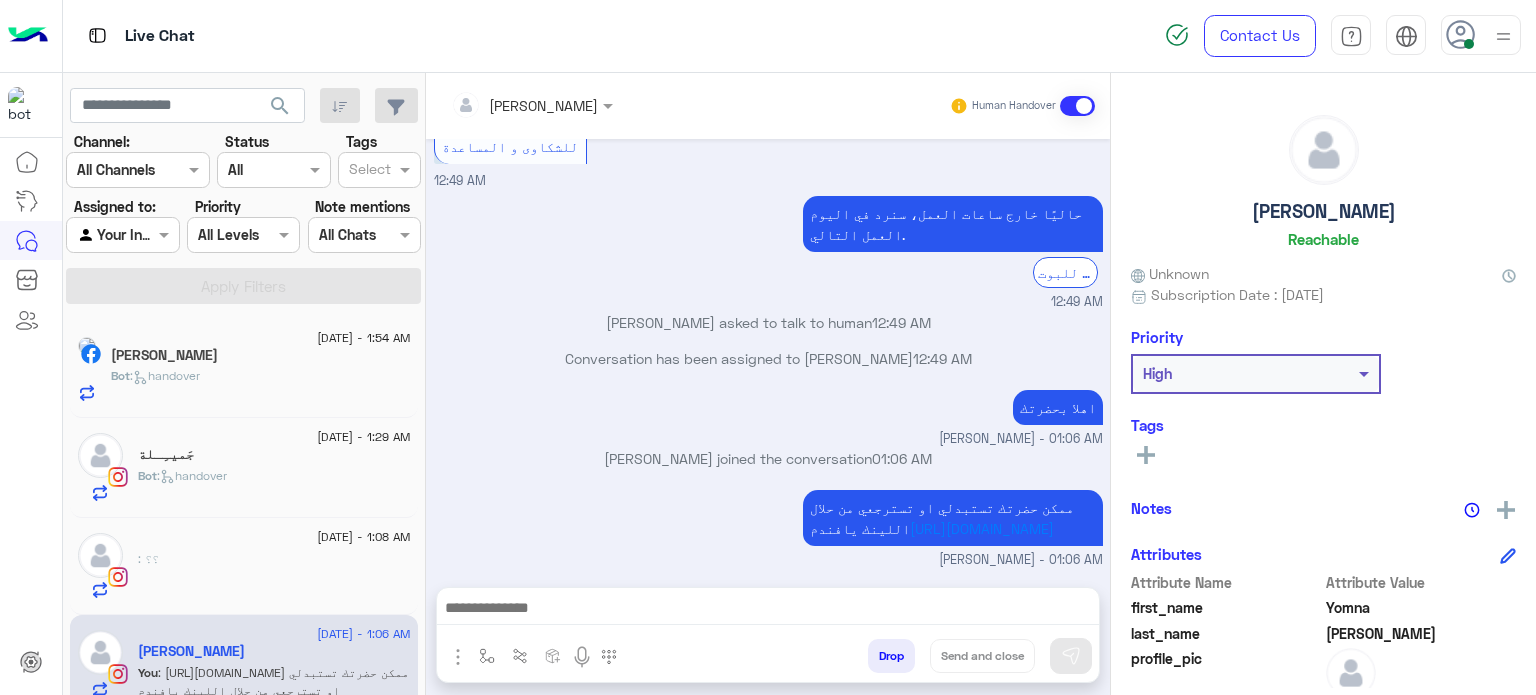 click on "Drop" at bounding box center [891, 656] 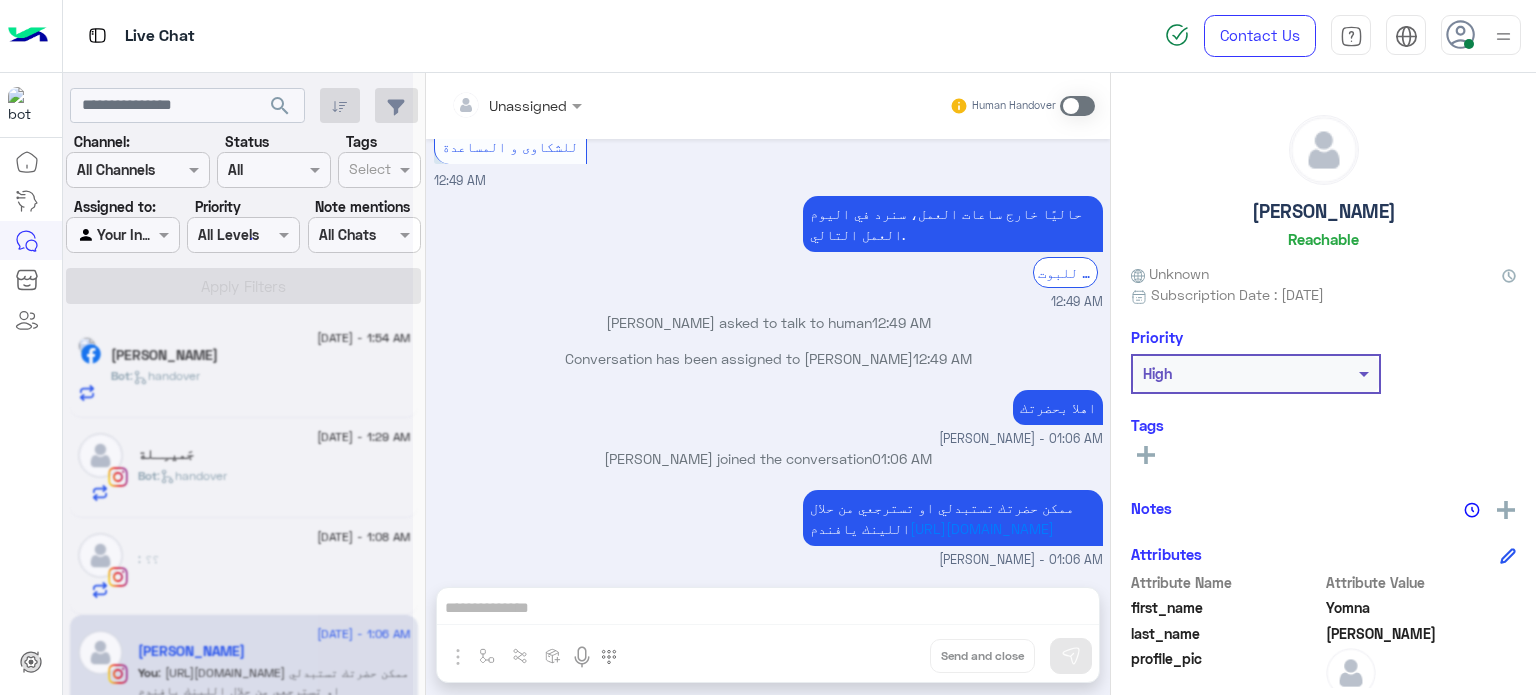 scroll, scrollTop: 732, scrollLeft: 0, axis: vertical 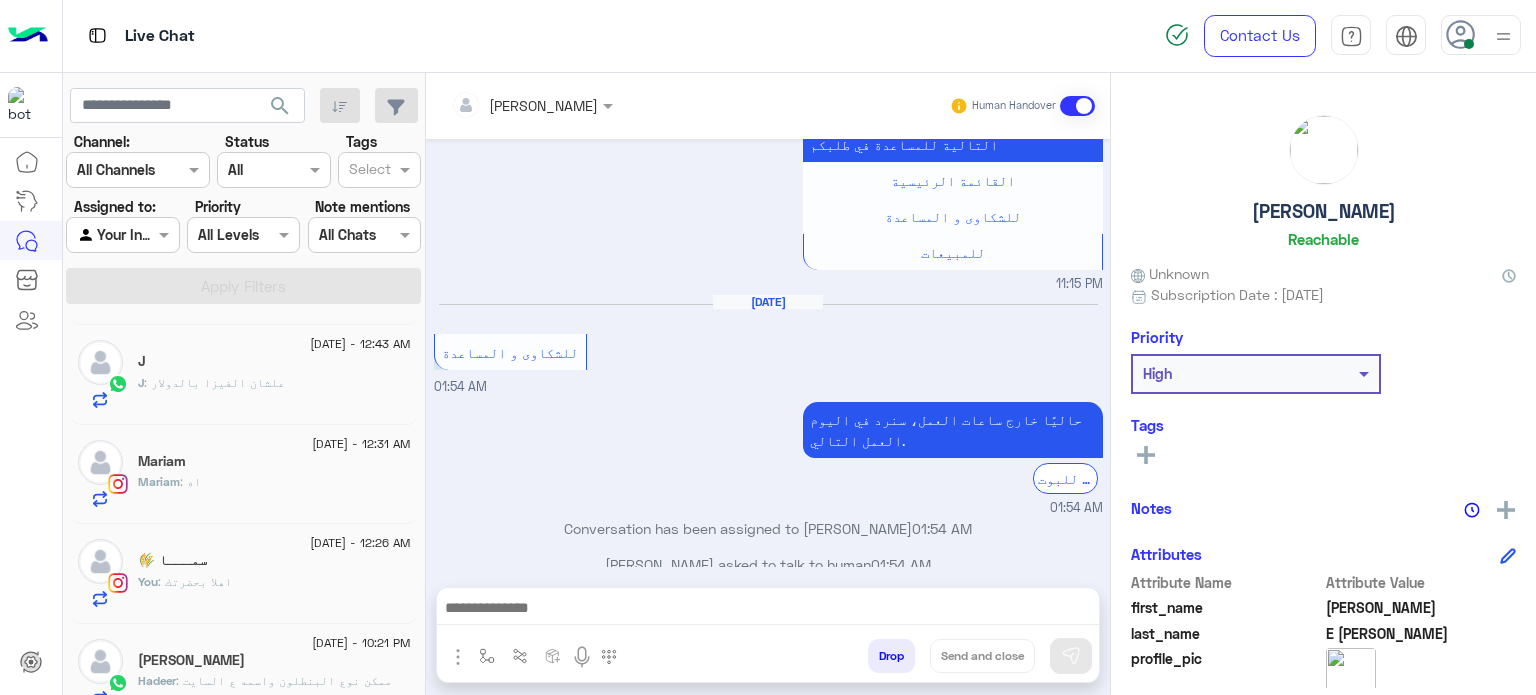 click on "You  : اهلا بحضرتك" 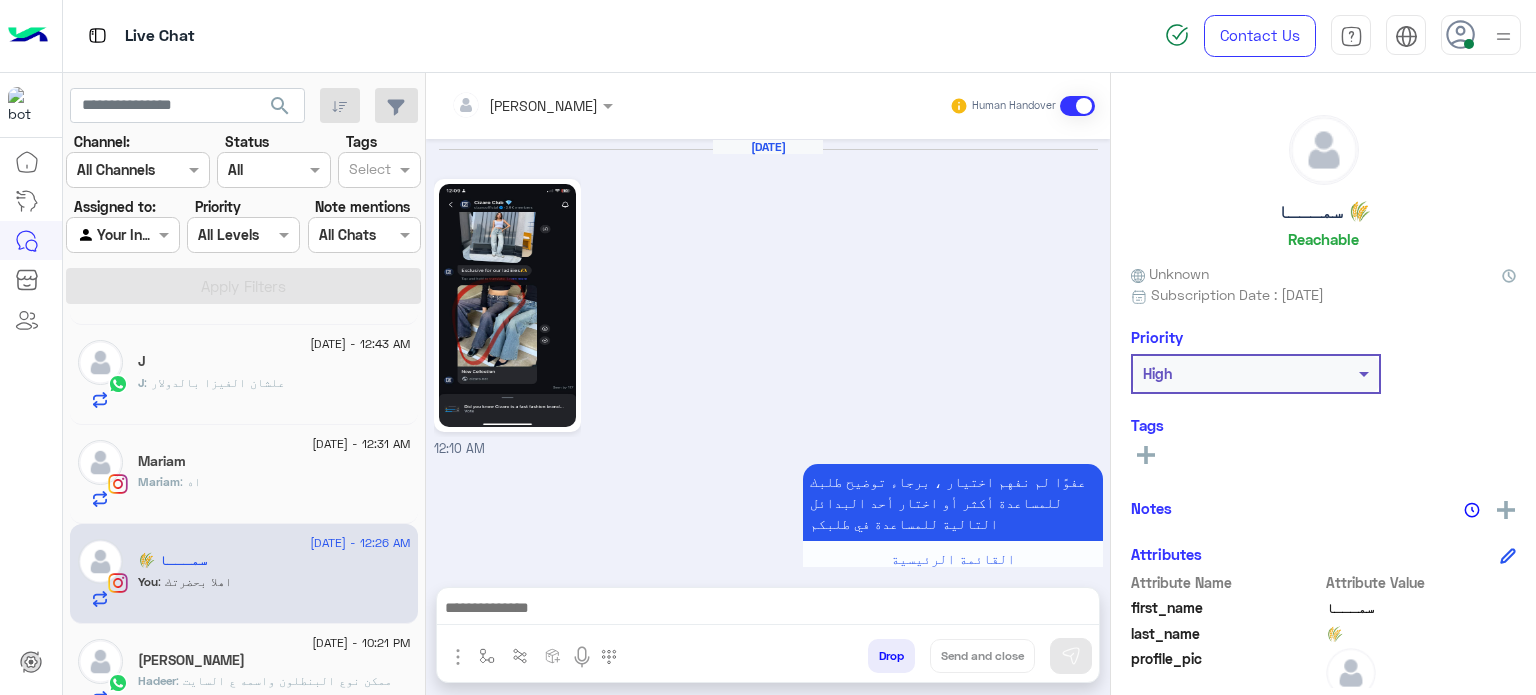 scroll, scrollTop: 998, scrollLeft: 0, axis: vertical 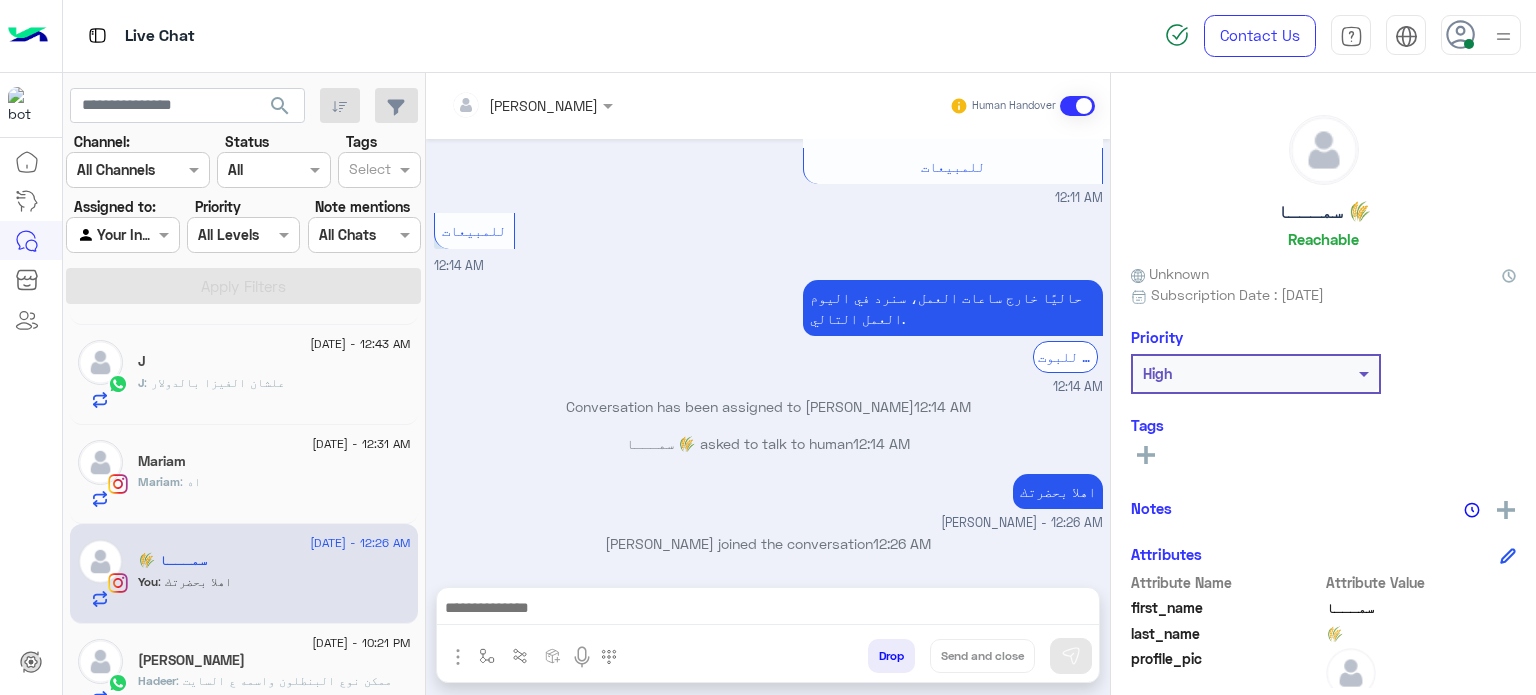 click on "Drop" at bounding box center [891, 656] 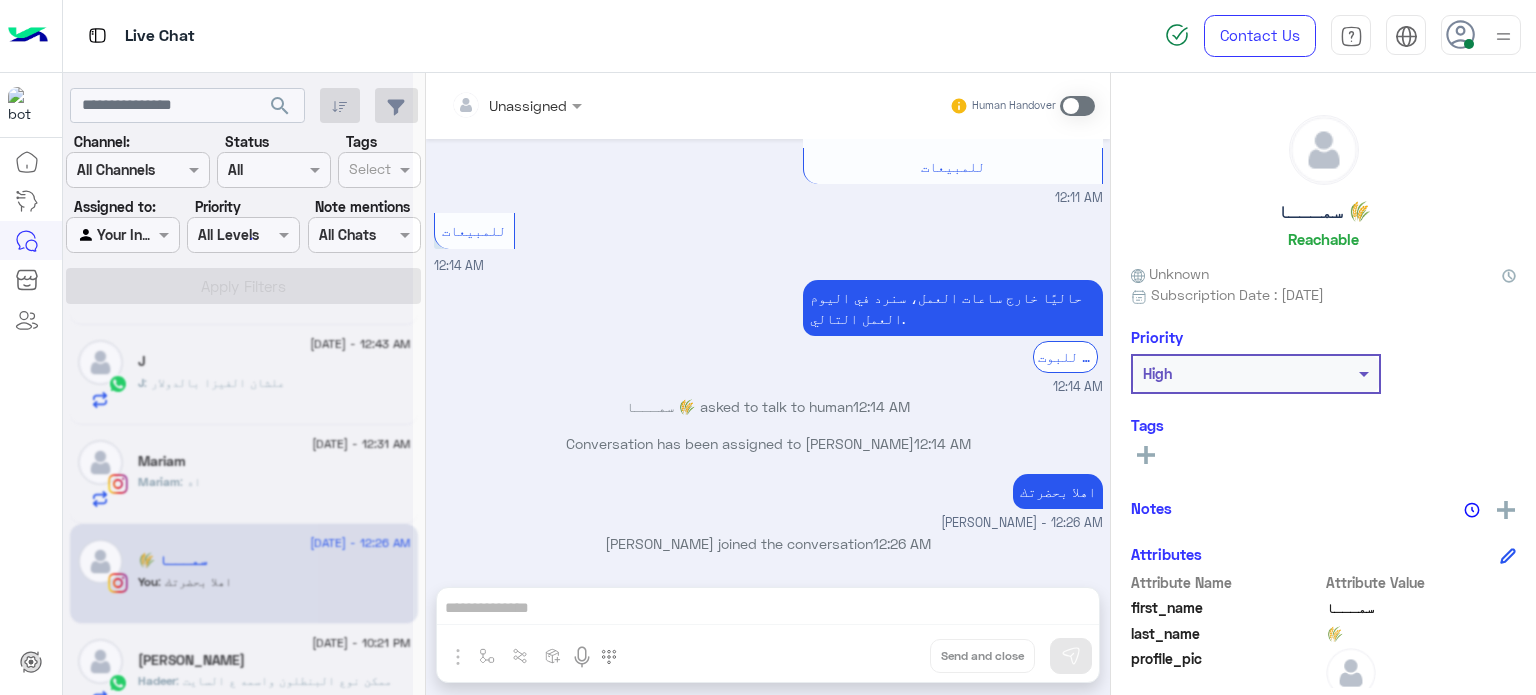 scroll, scrollTop: 1035, scrollLeft: 0, axis: vertical 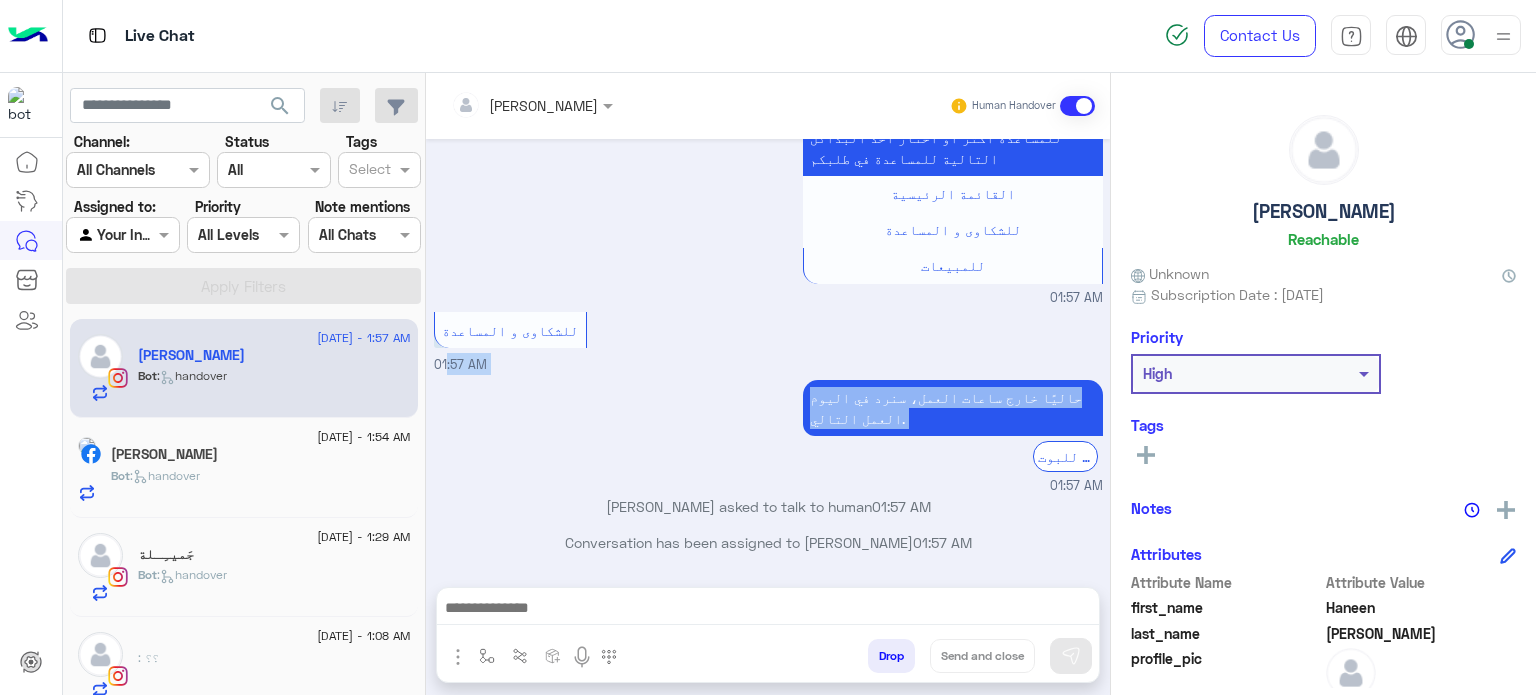 drag, startPoint x: 428, startPoint y: 365, endPoint x: 426, endPoint y: 440, distance: 75.026665 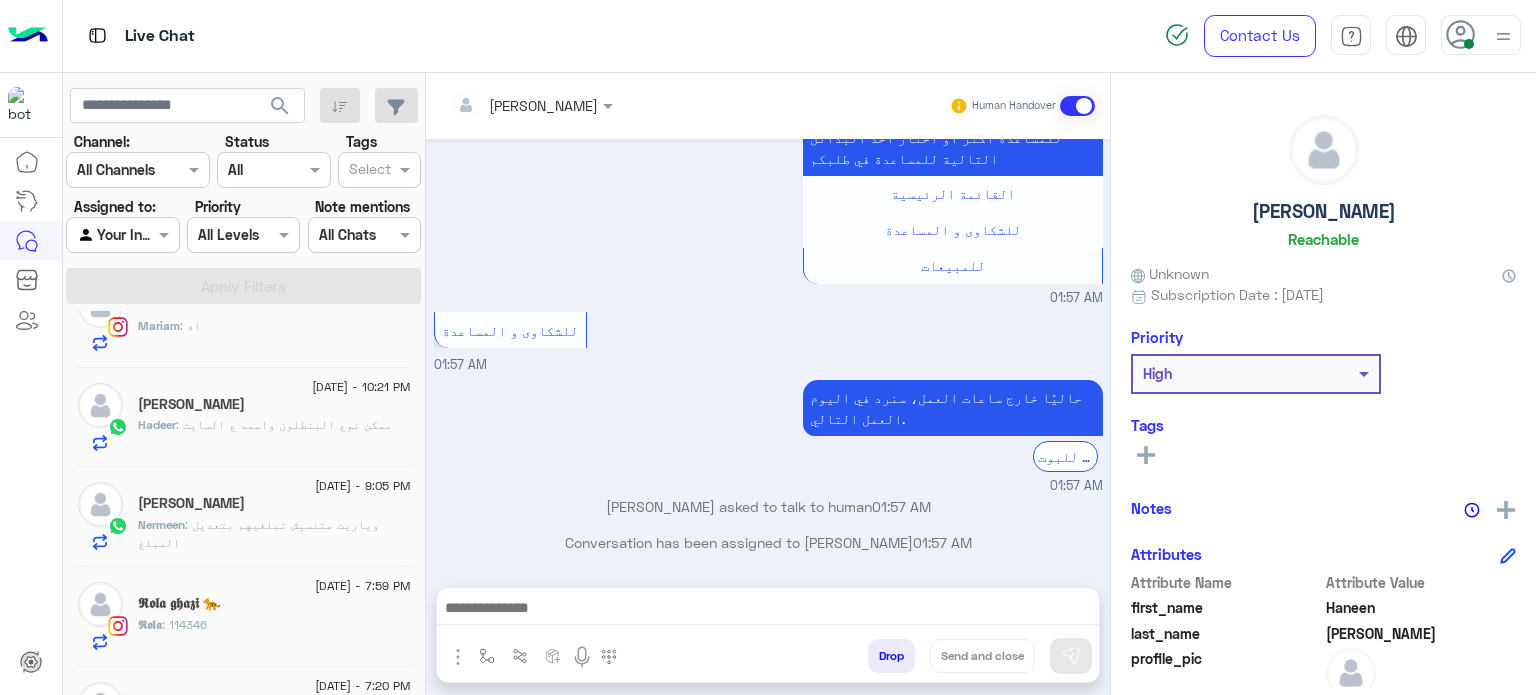 scroll, scrollTop: 541, scrollLeft: 0, axis: vertical 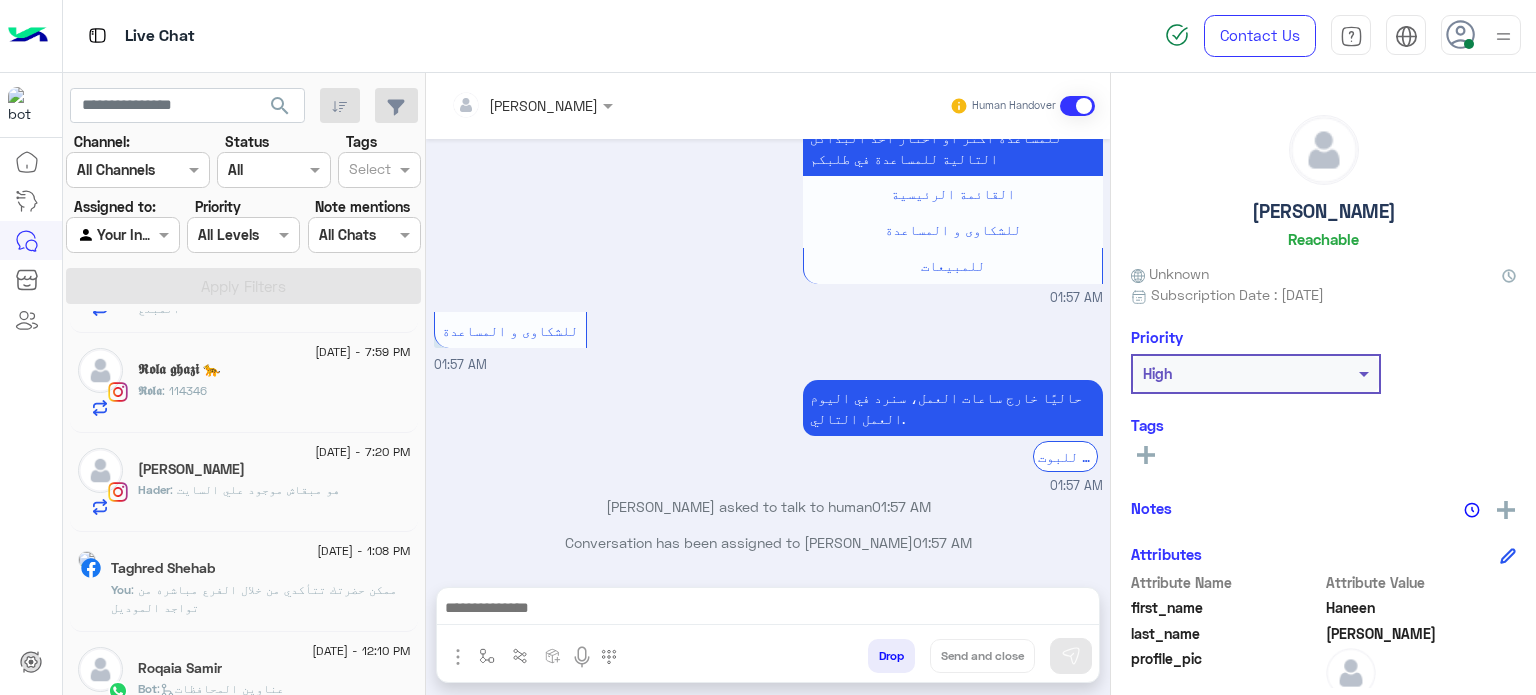 click on ": هو مبقاش موجود علي السايت" 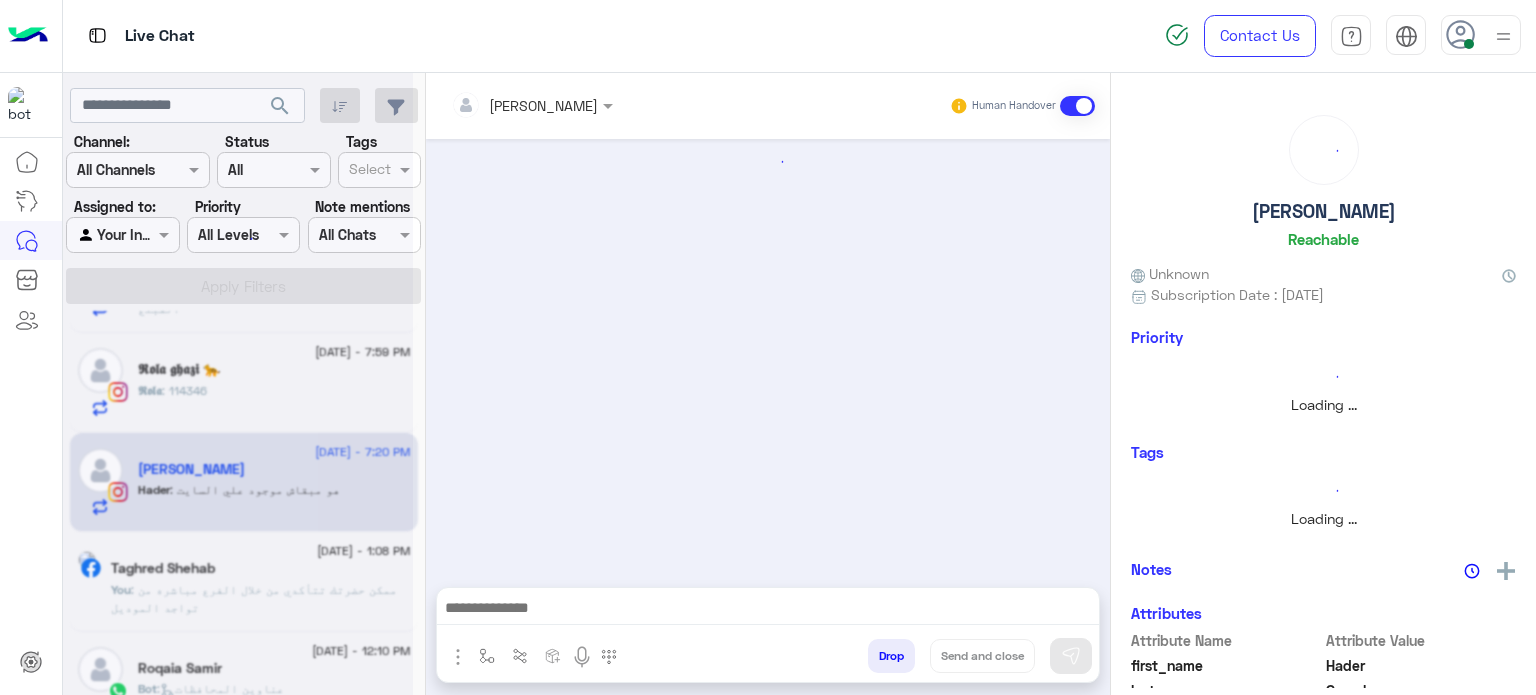 scroll, scrollTop: 0, scrollLeft: 0, axis: both 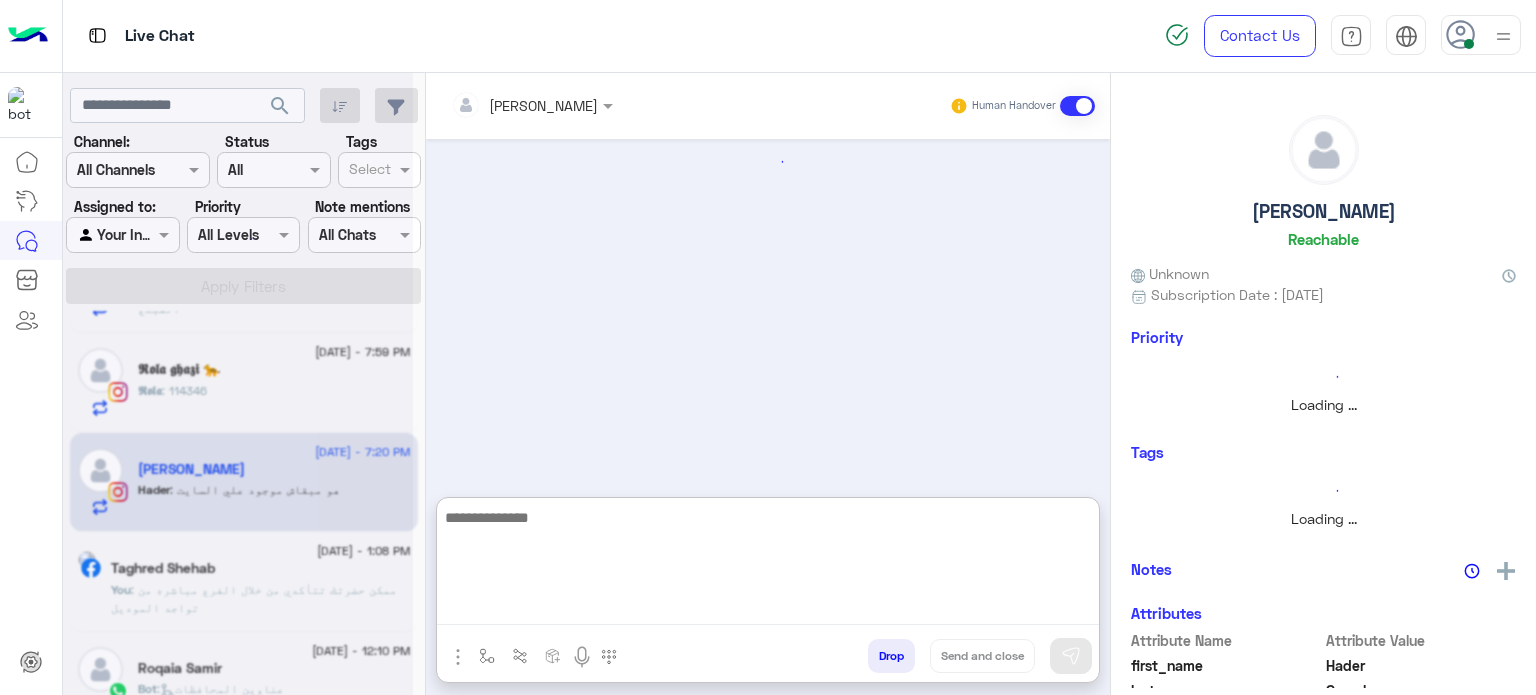 click at bounding box center [768, 565] 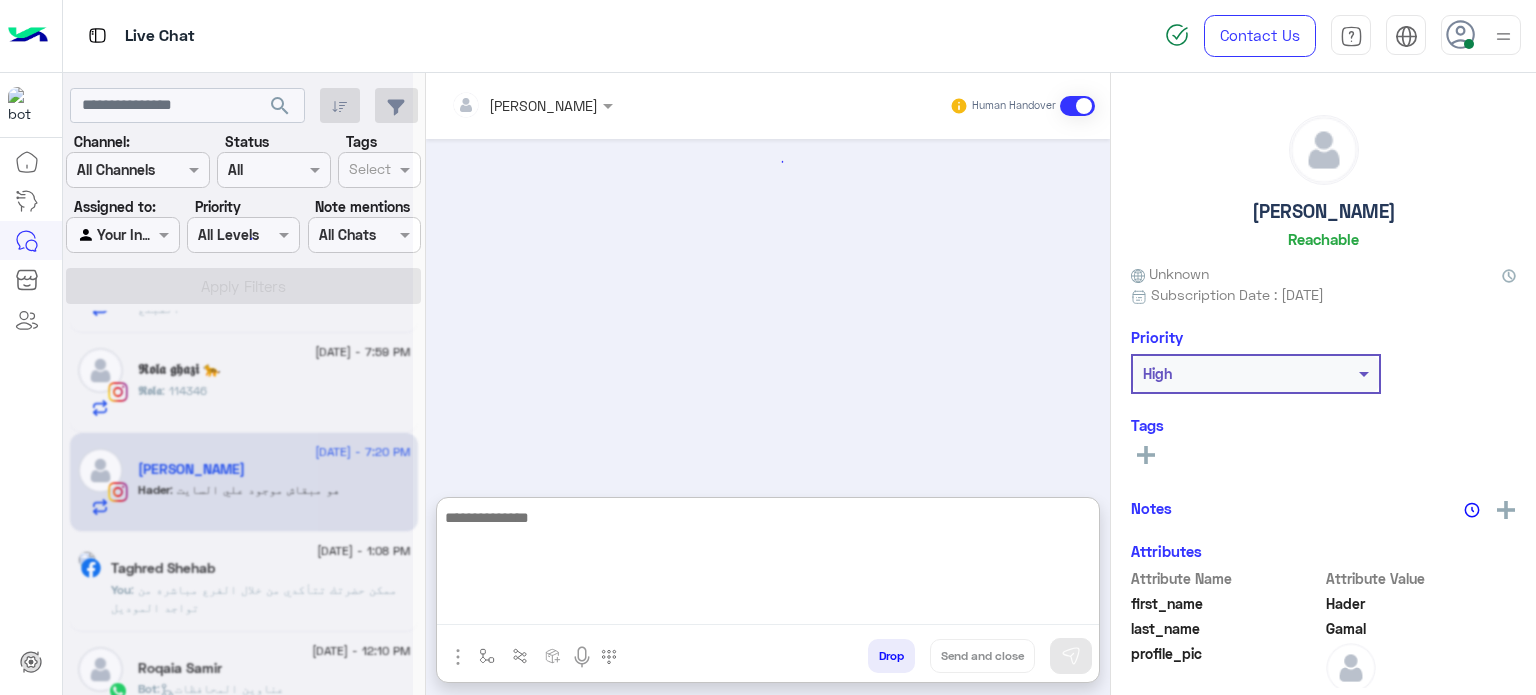 scroll, scrollTop: 856, scrollLeft: 0, axis: vertical 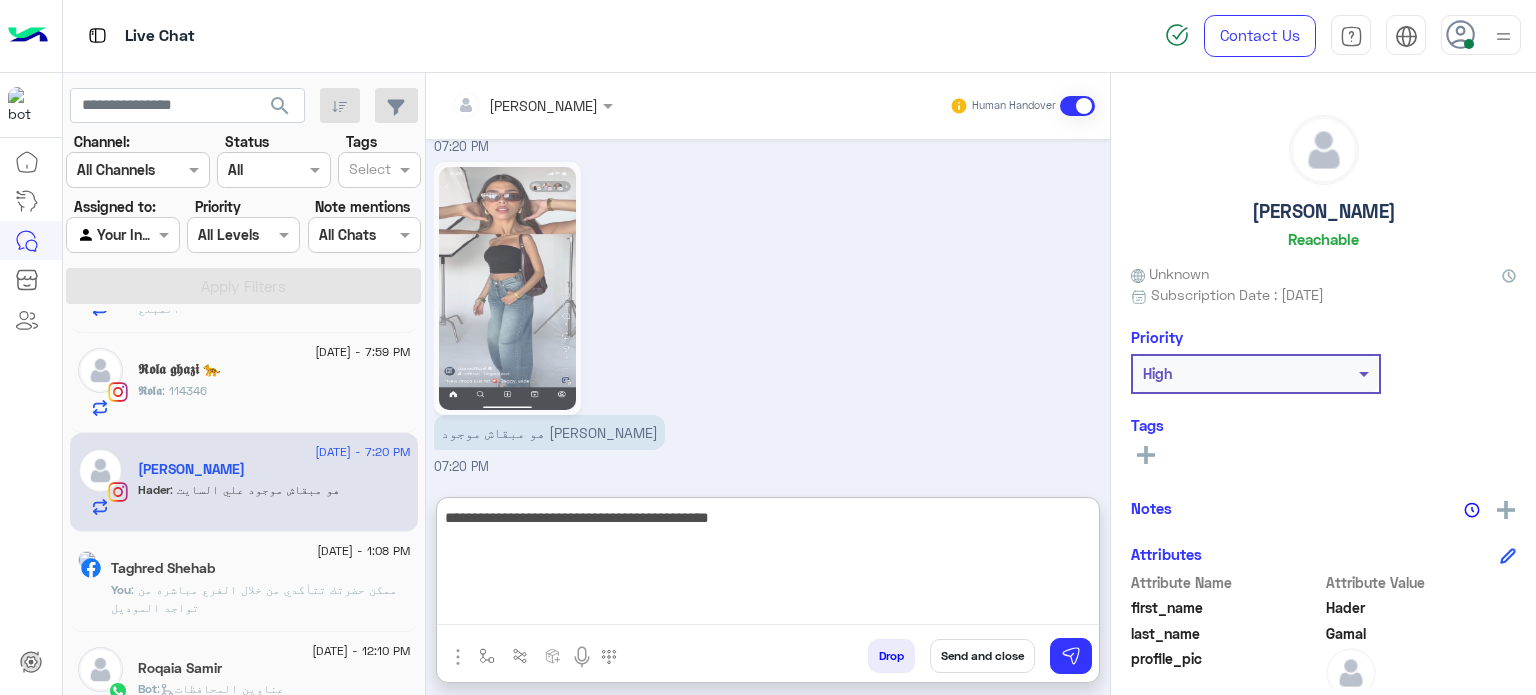 type on "**********" 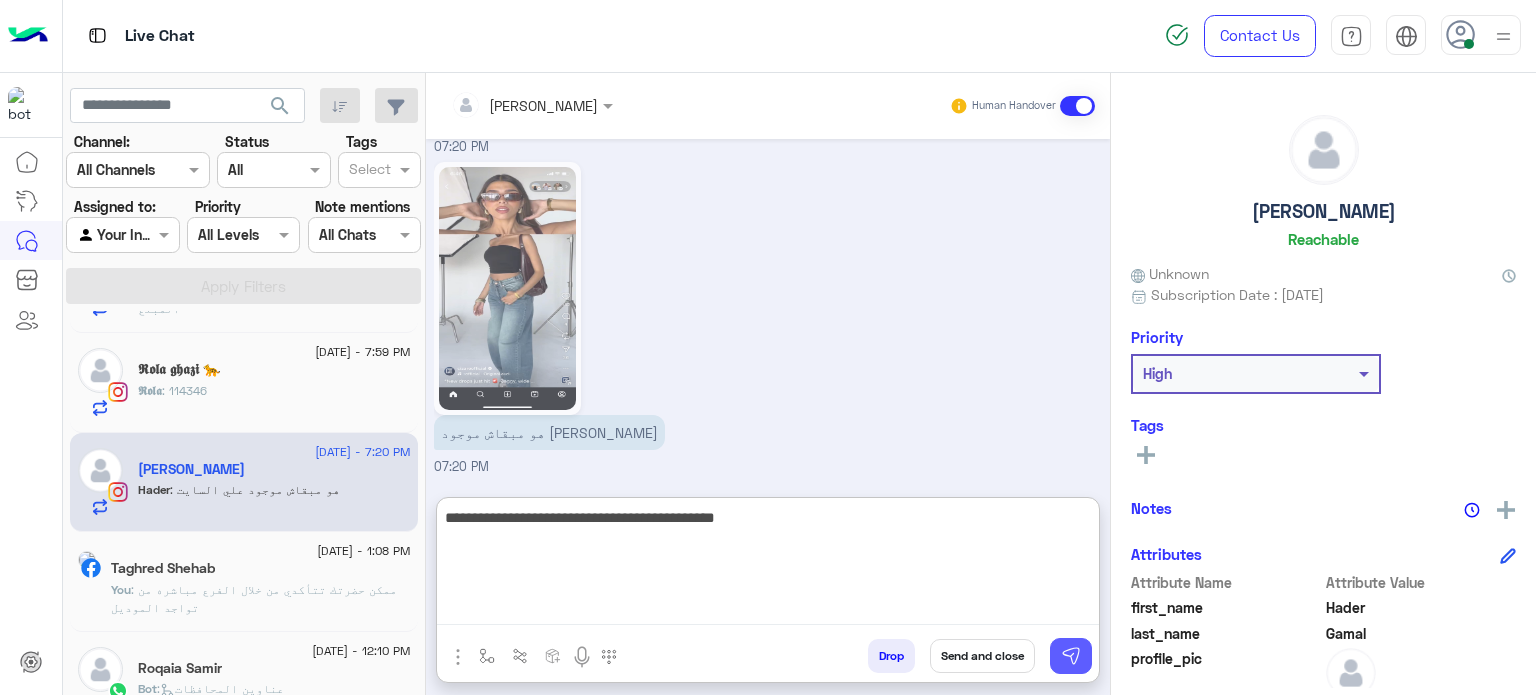 type 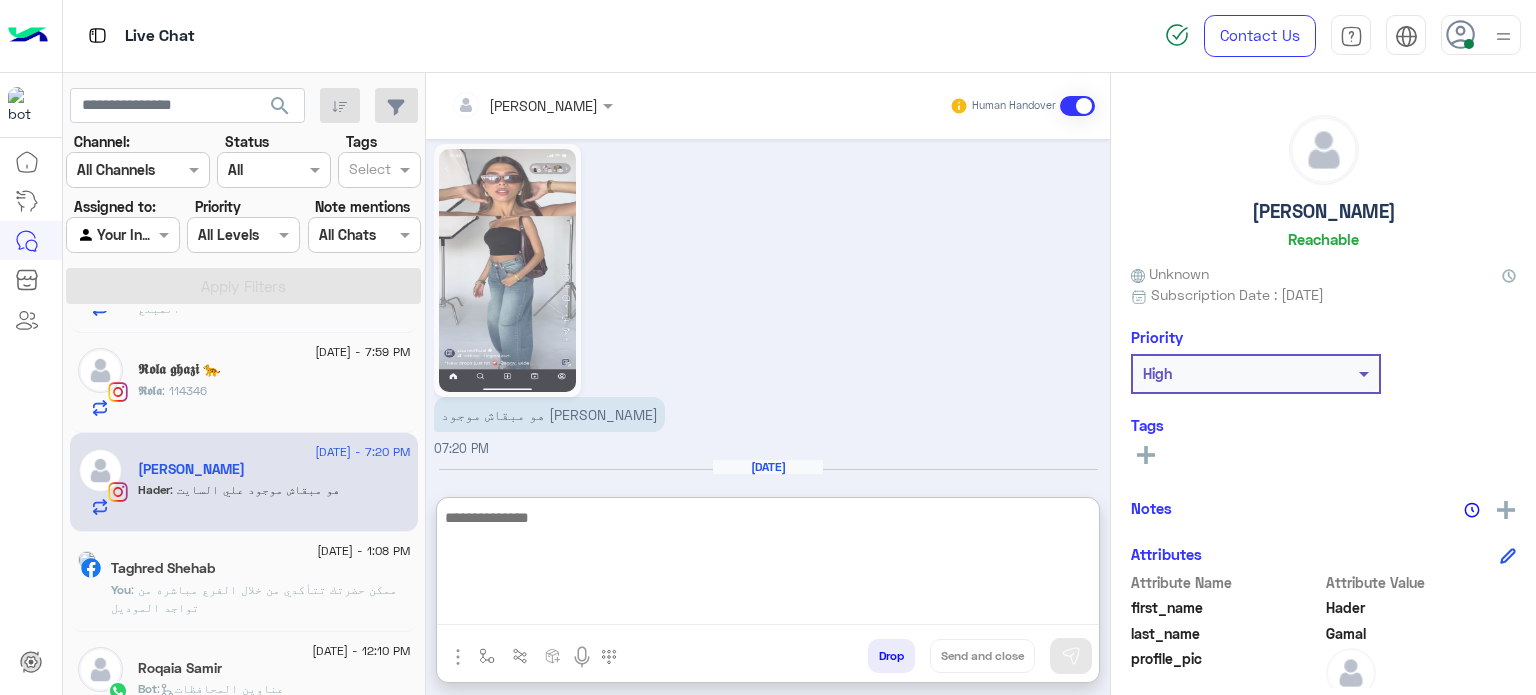 scroll, scrollTop: 955, scrollLeft: 0, axis: vertical 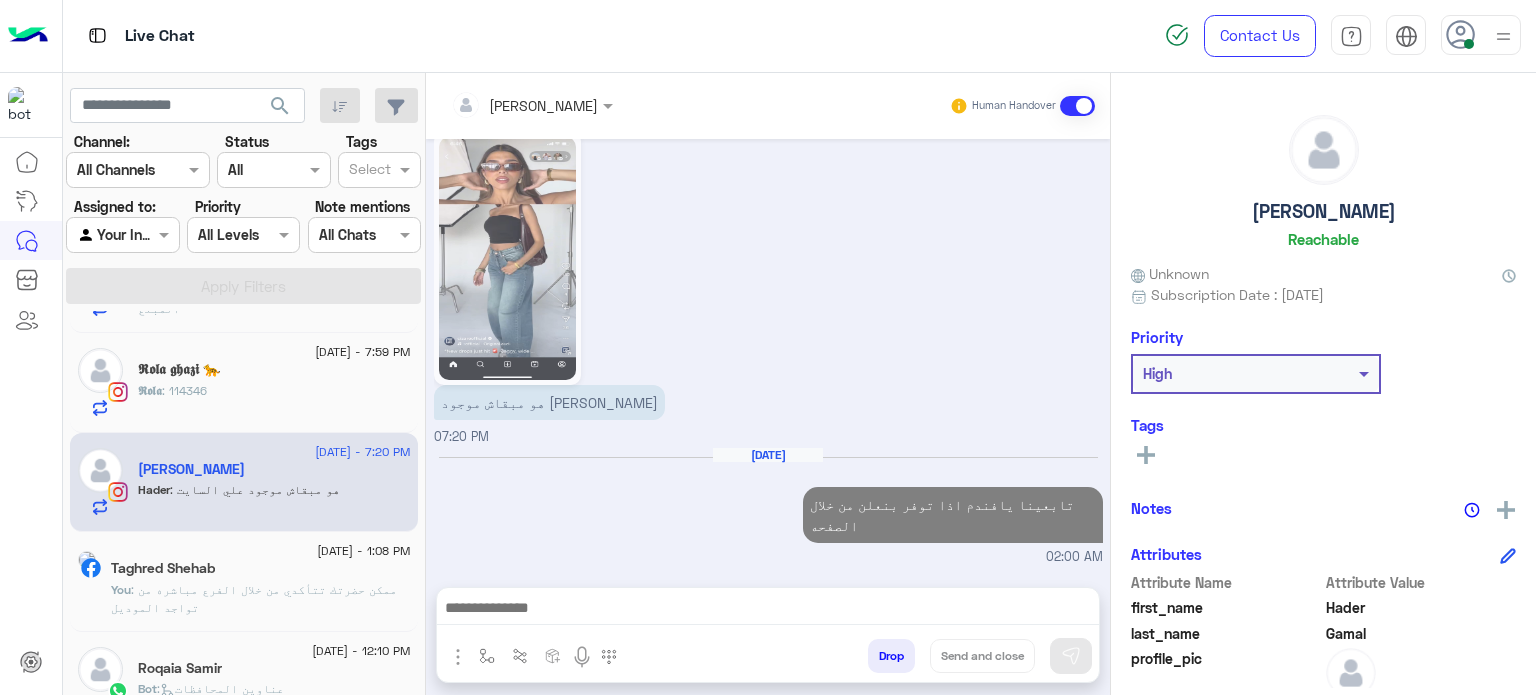 click on "Drop" at bounding box center [891, 656] 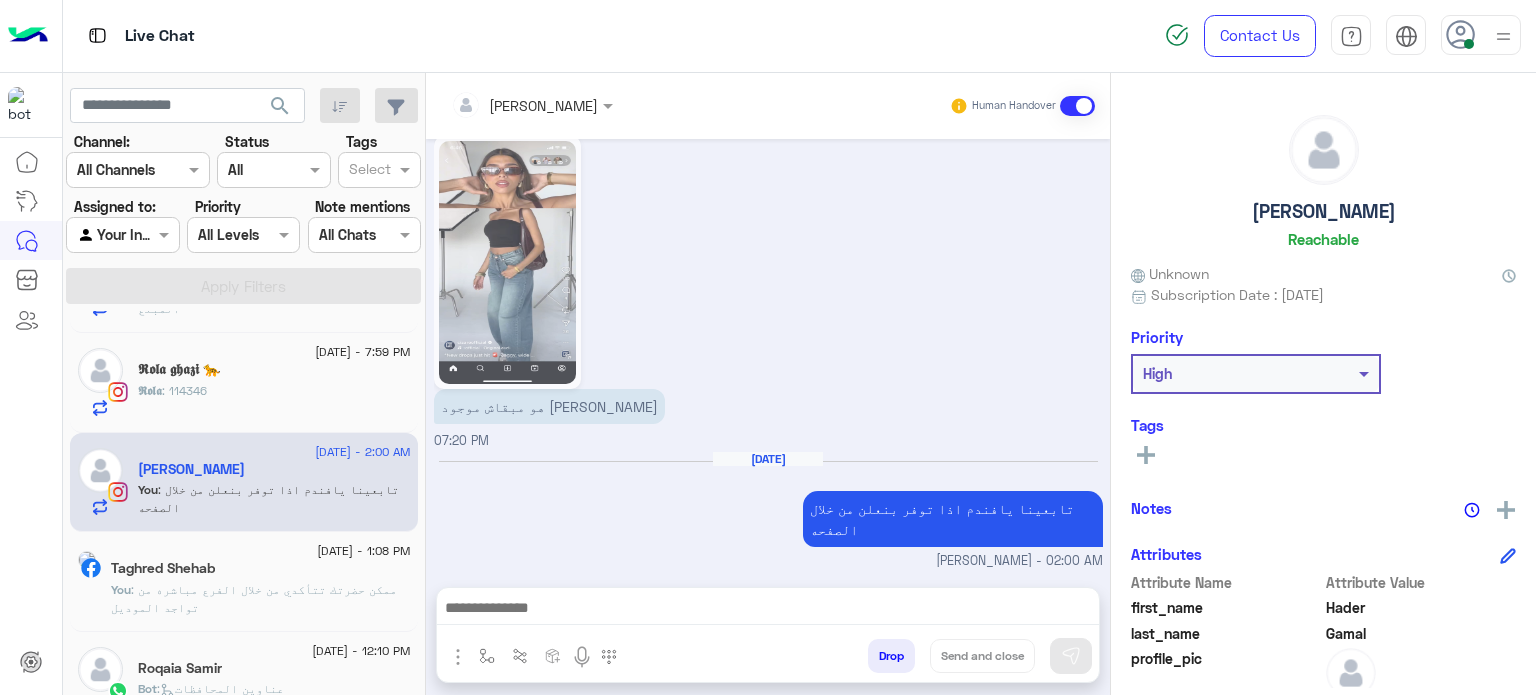 scroll, scrollTop: 901, scrollLeft: 0, axis: vertical 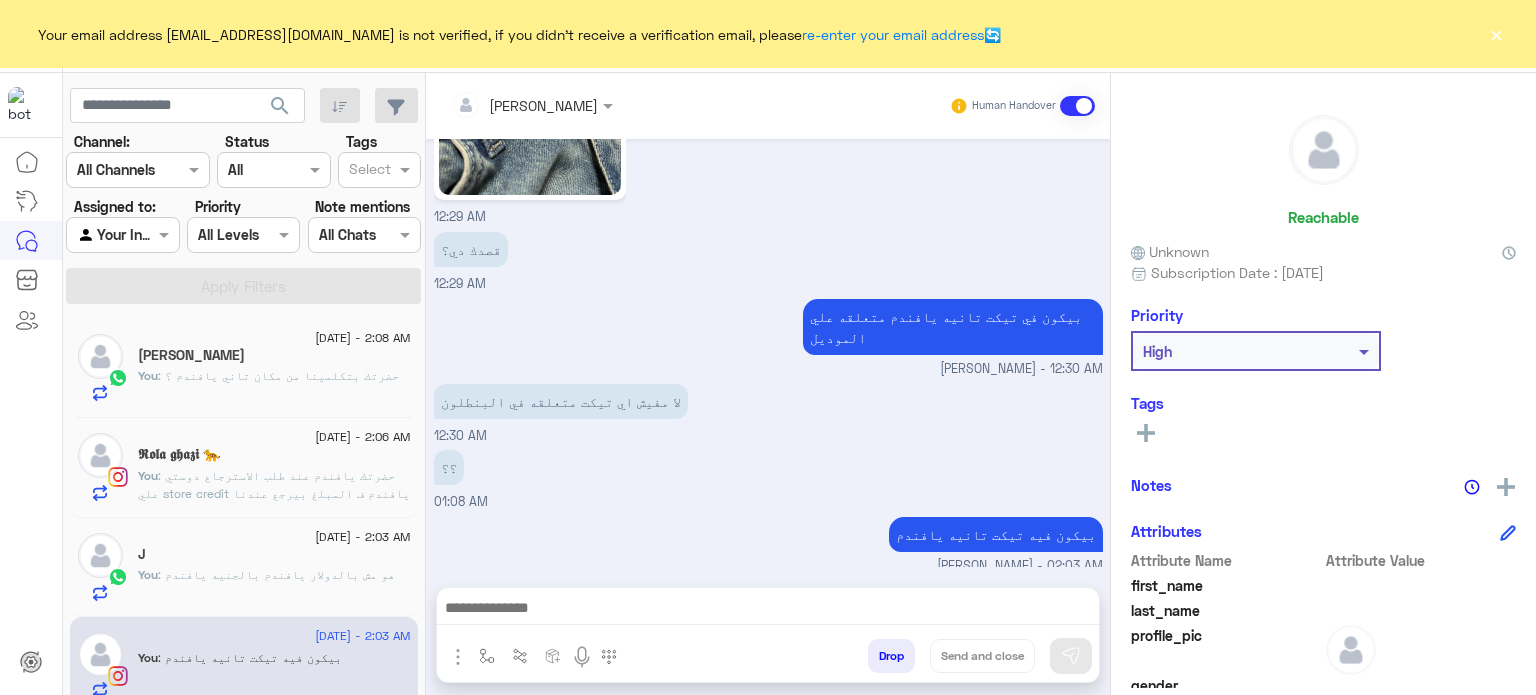 click on "×" 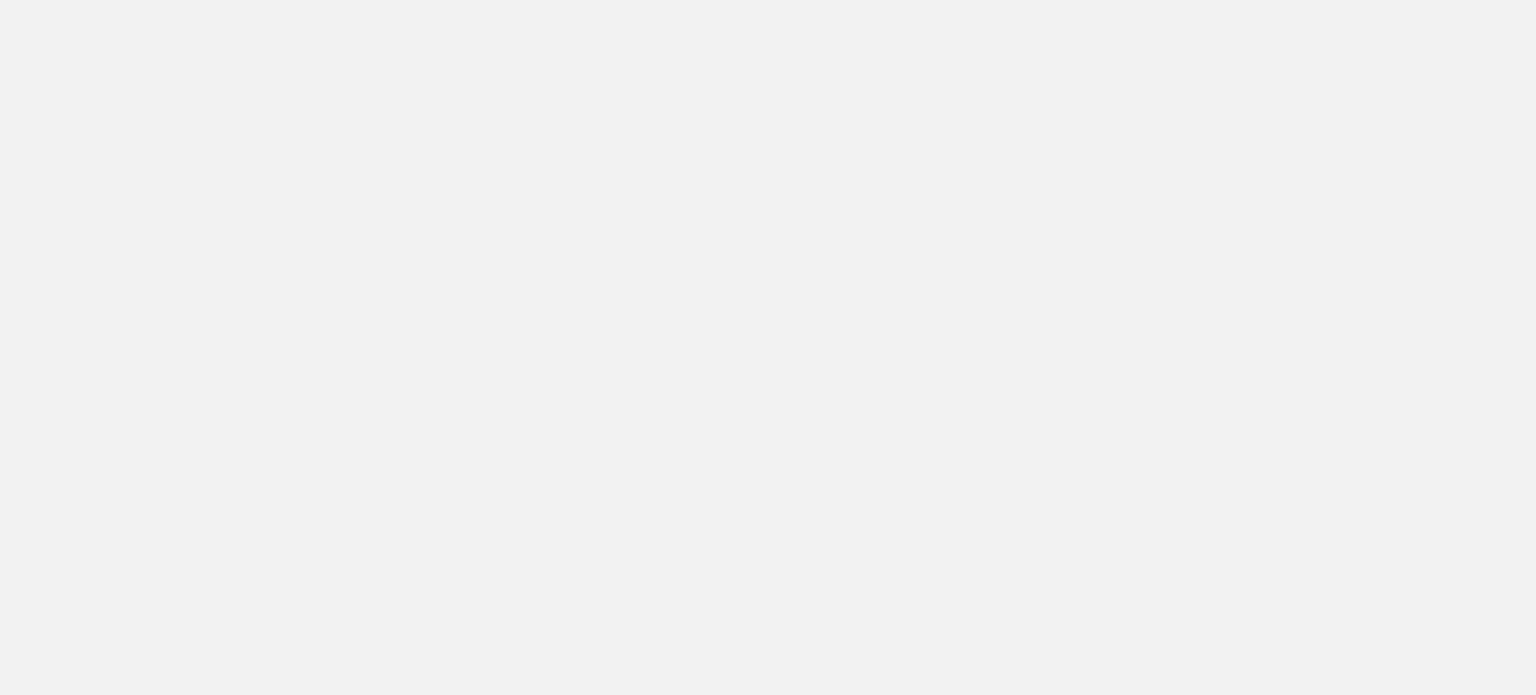 scroll, scrollTop: 0, scrollLeft: 0, axis: both 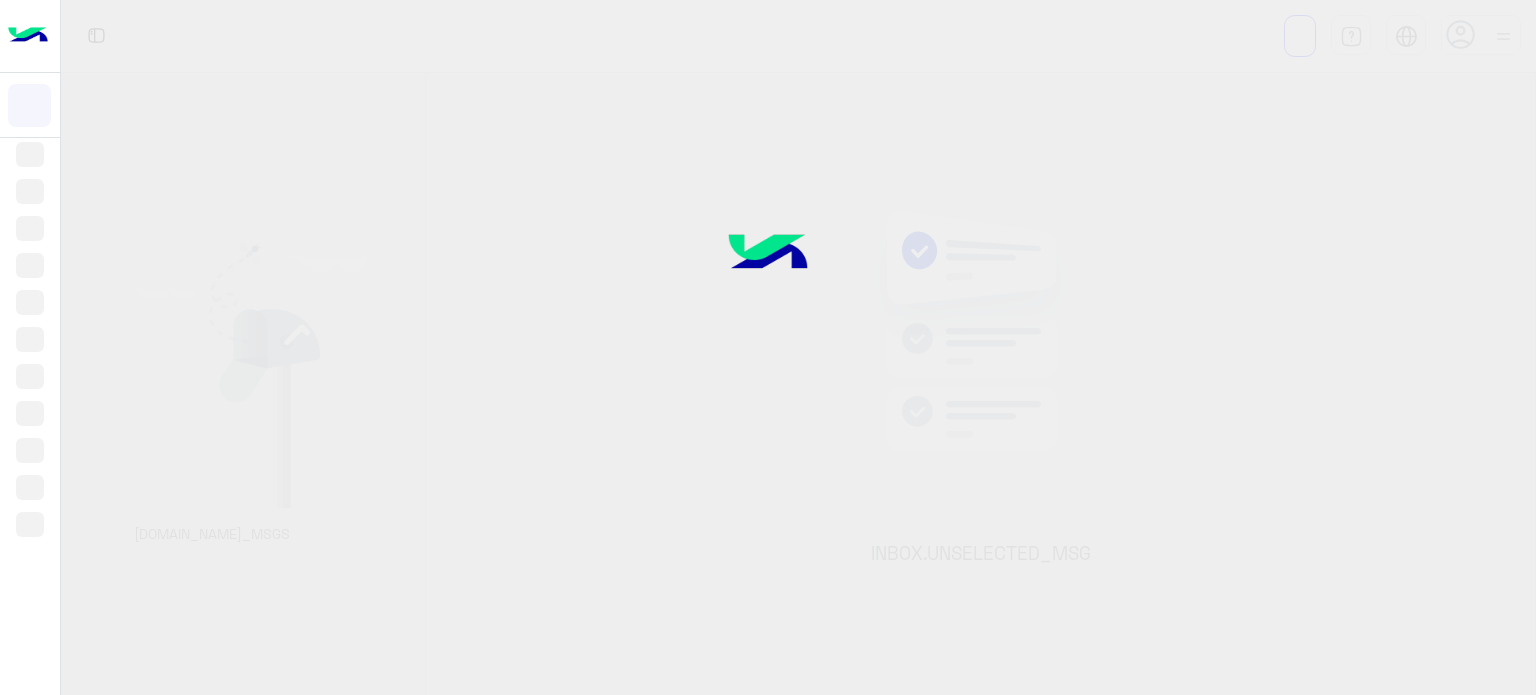 click 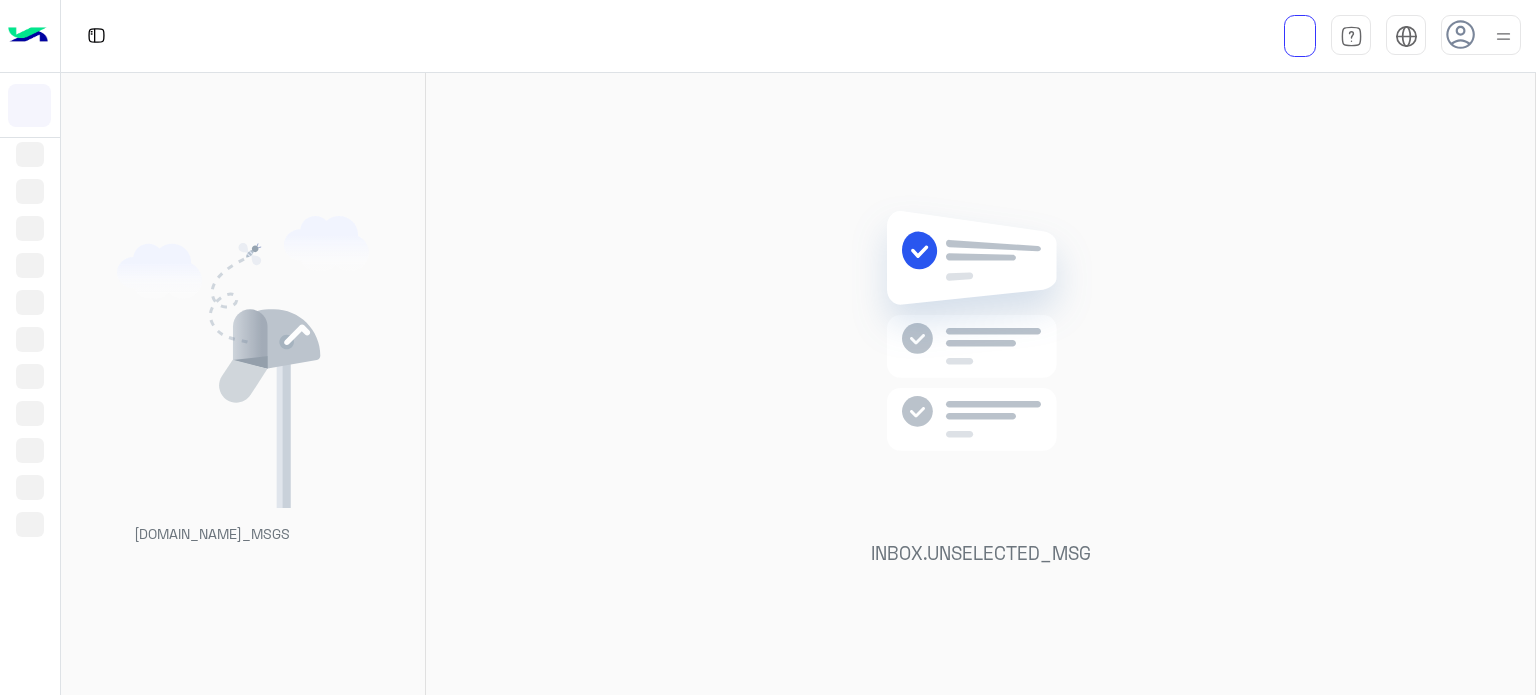 click 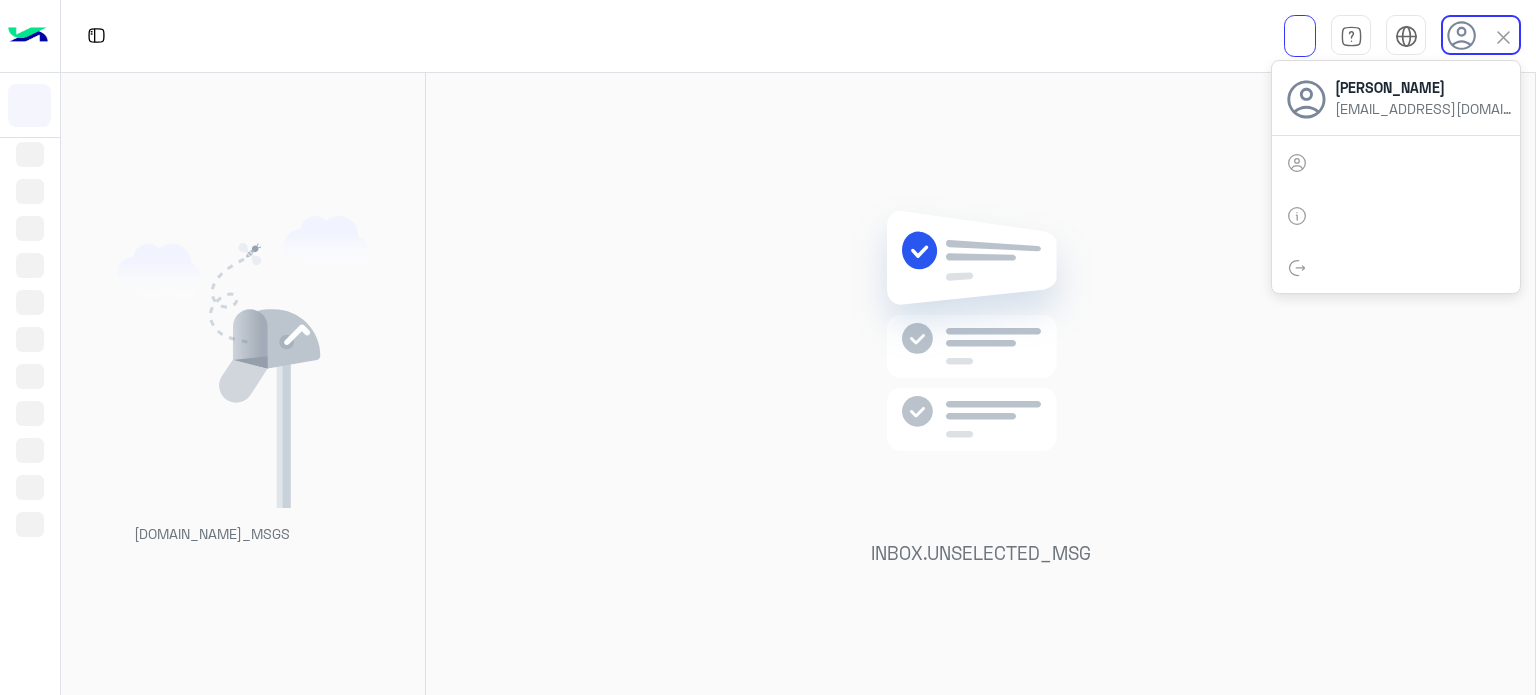 click 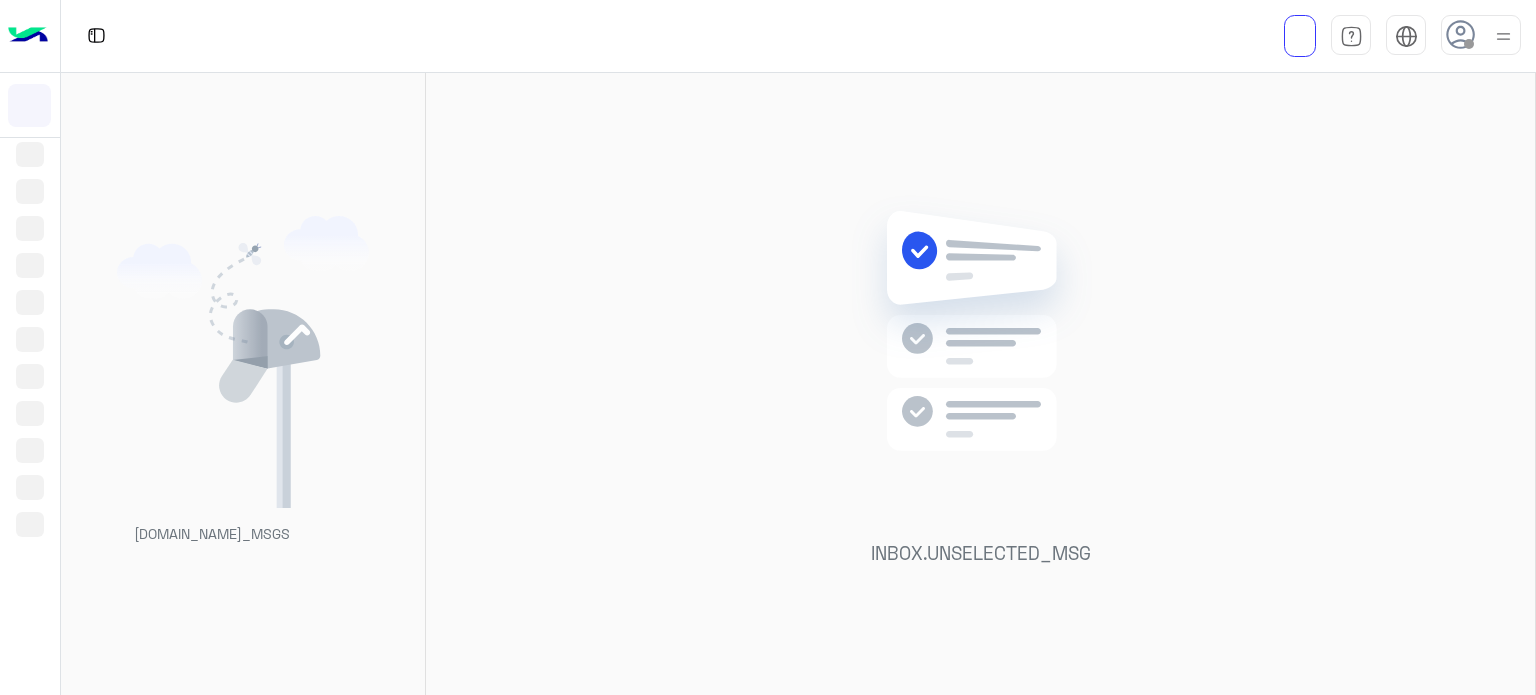 click 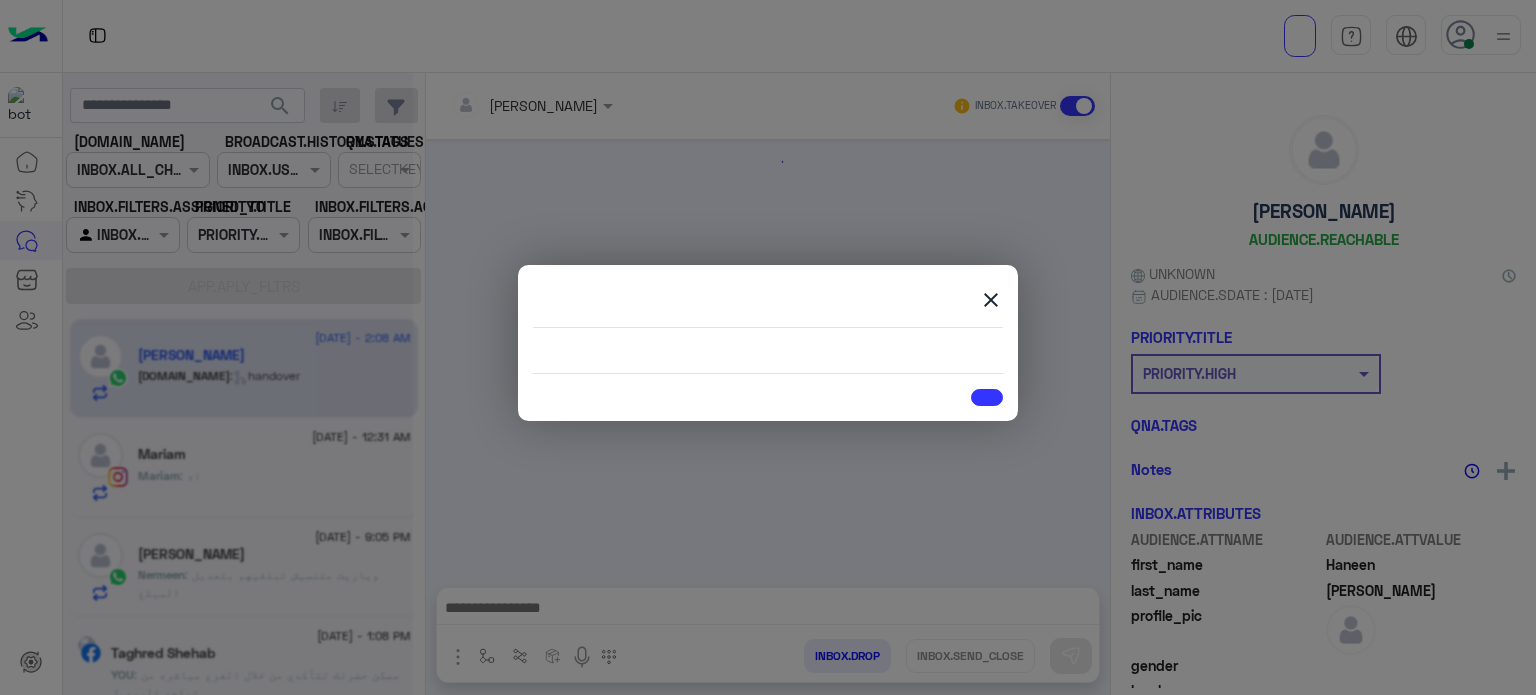 scroll, scrollTop: 147, scrollLeft: 0, axis: vertical 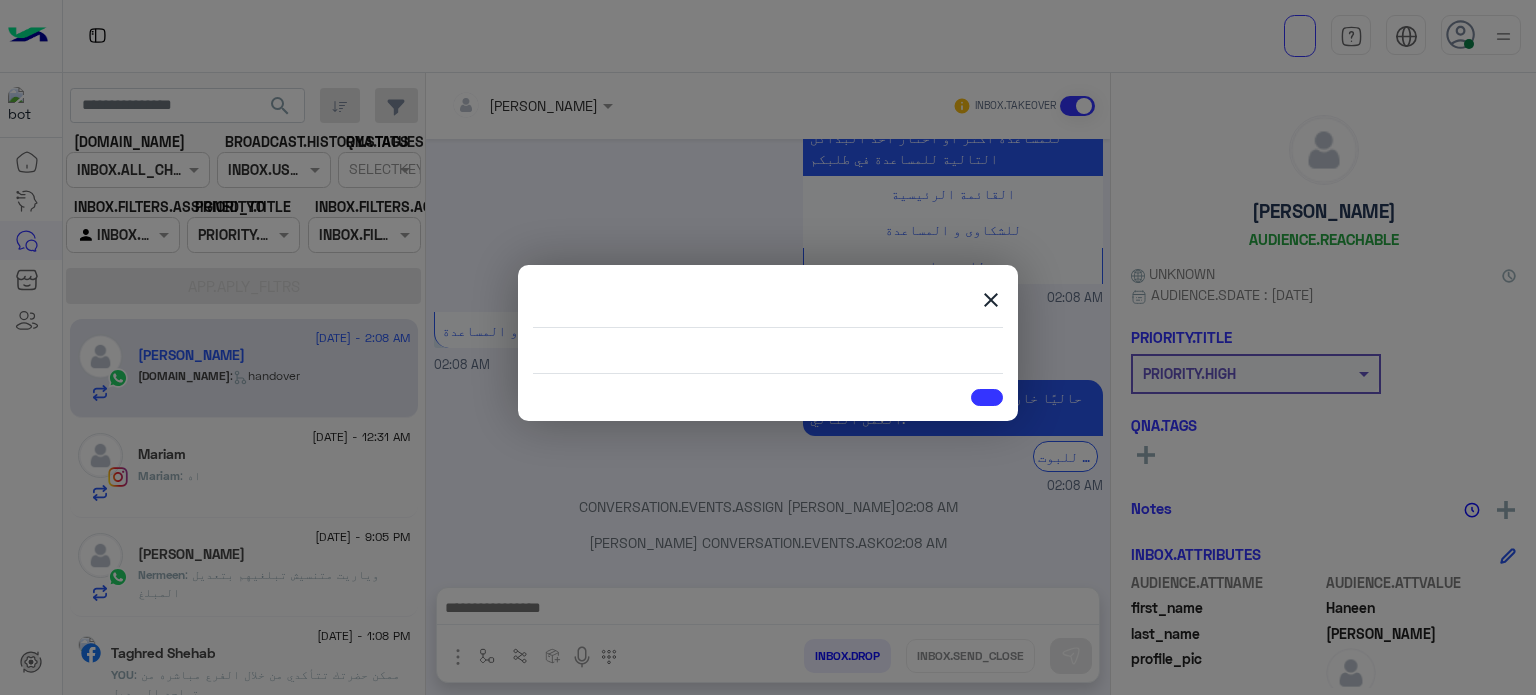 click on "close" 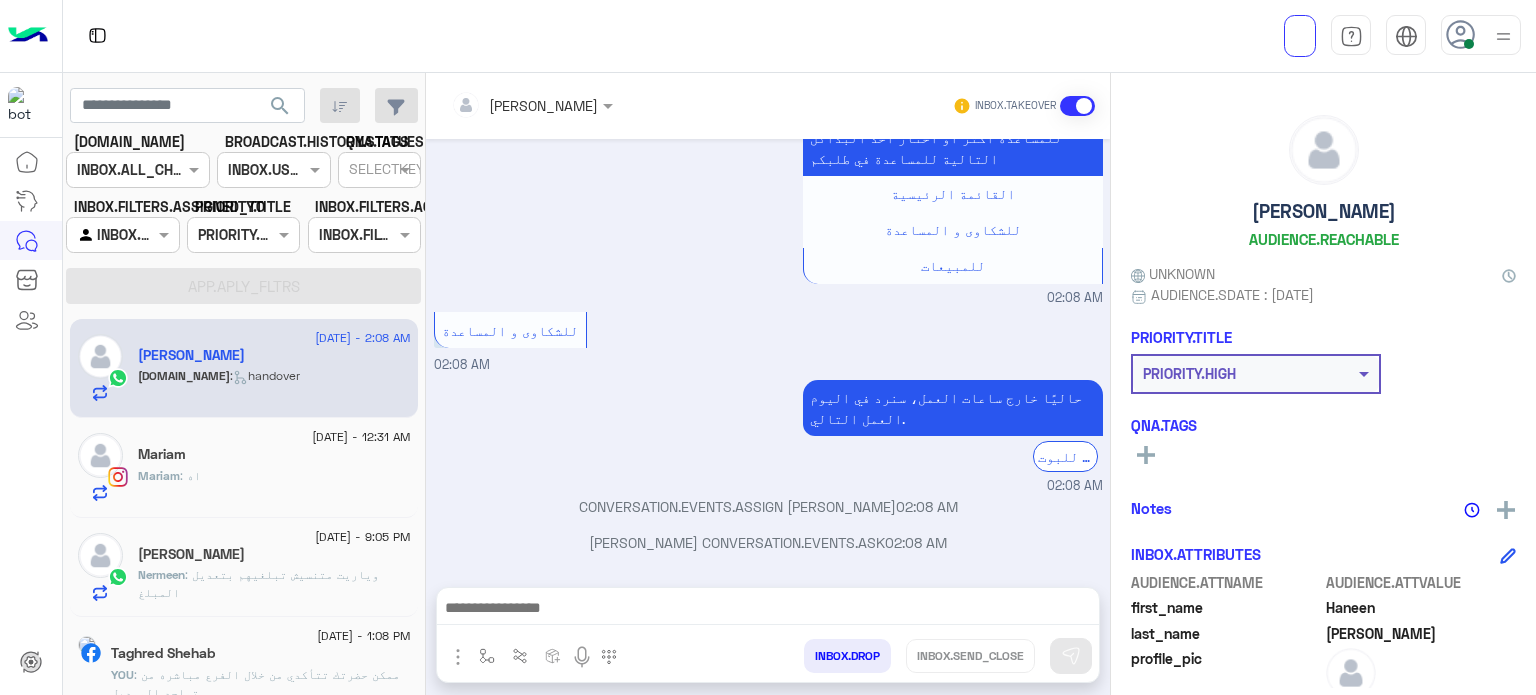 click at bounding box center (1469, 44) 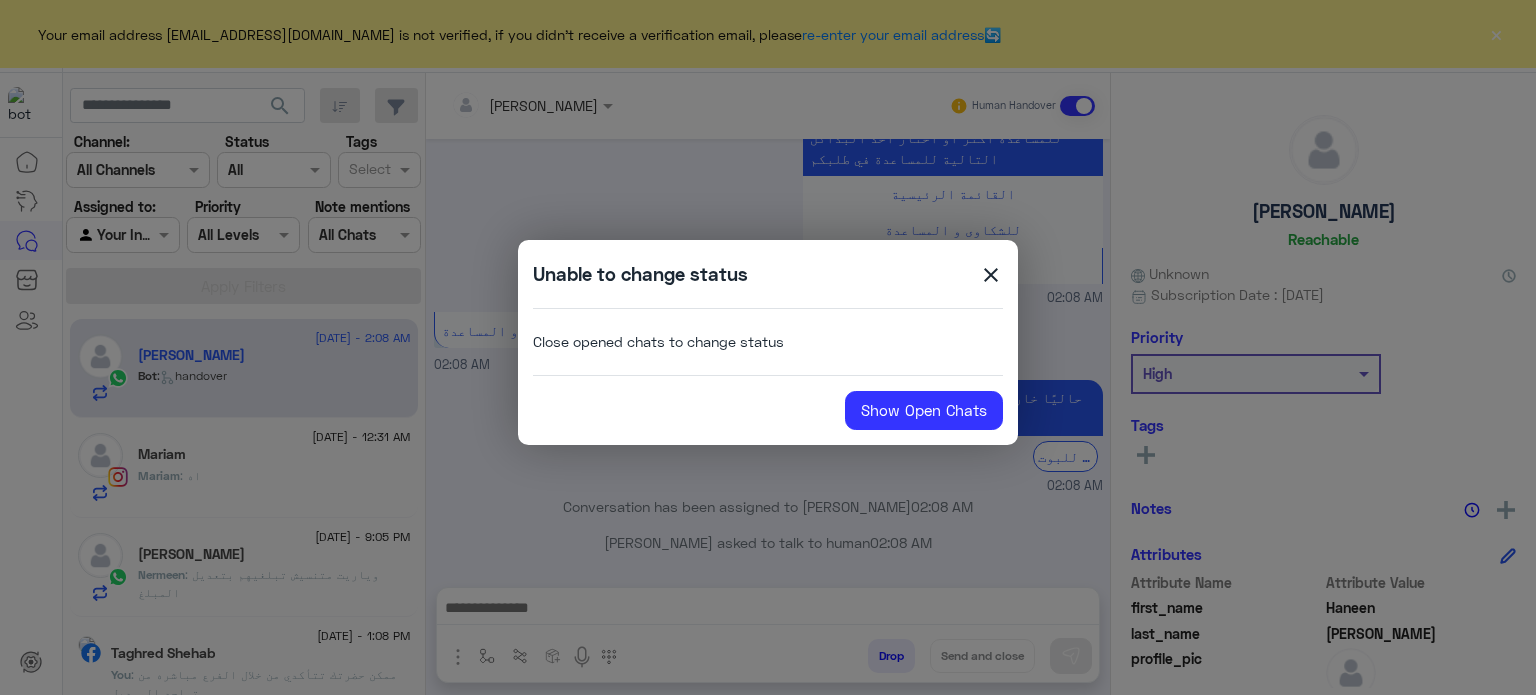 click on "Unable to change status  close  Close opened chats to change status Show Open Chats" 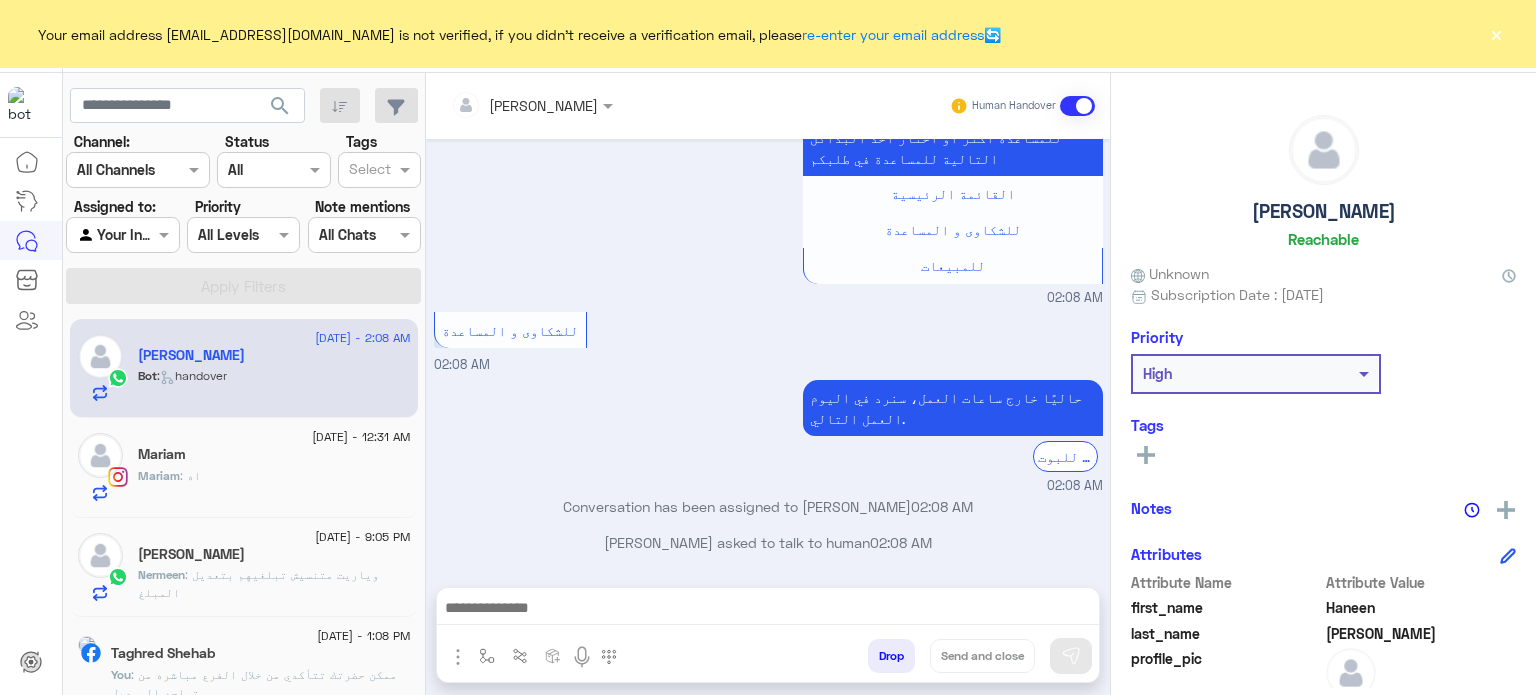 click on "Your email address [EMAIL_ADDRESS][DOMAIN_NAME] is not verified, if you didn't receive a verification email, please  re-enter your email address  🔄 ×" 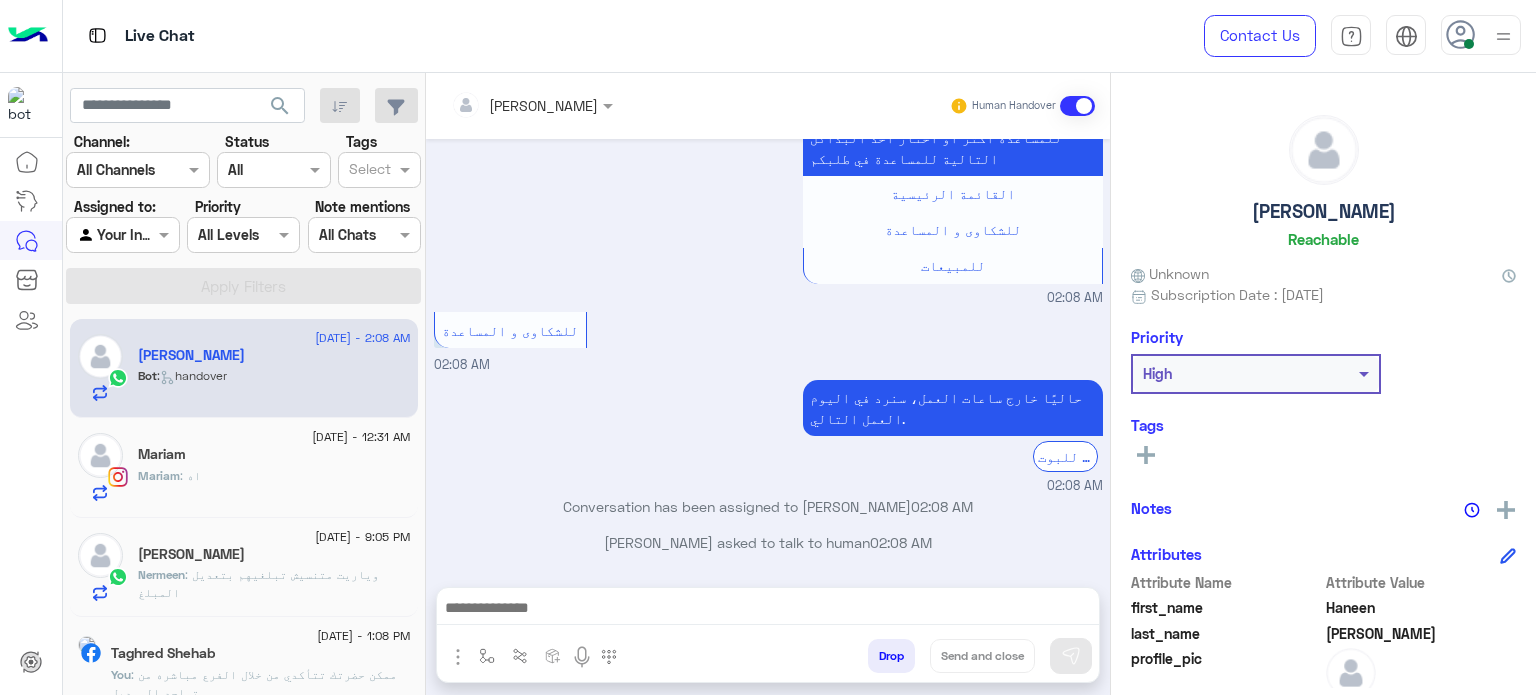 click 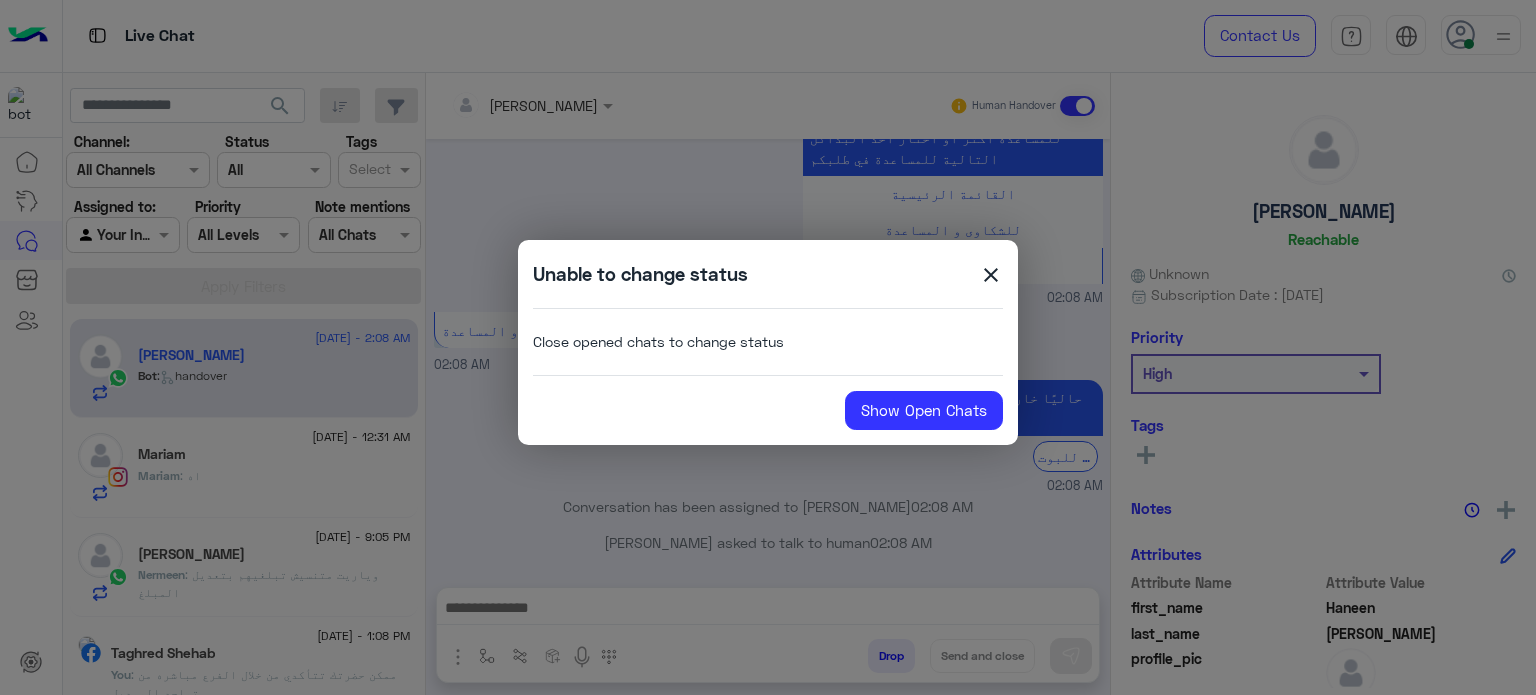 click on "close" 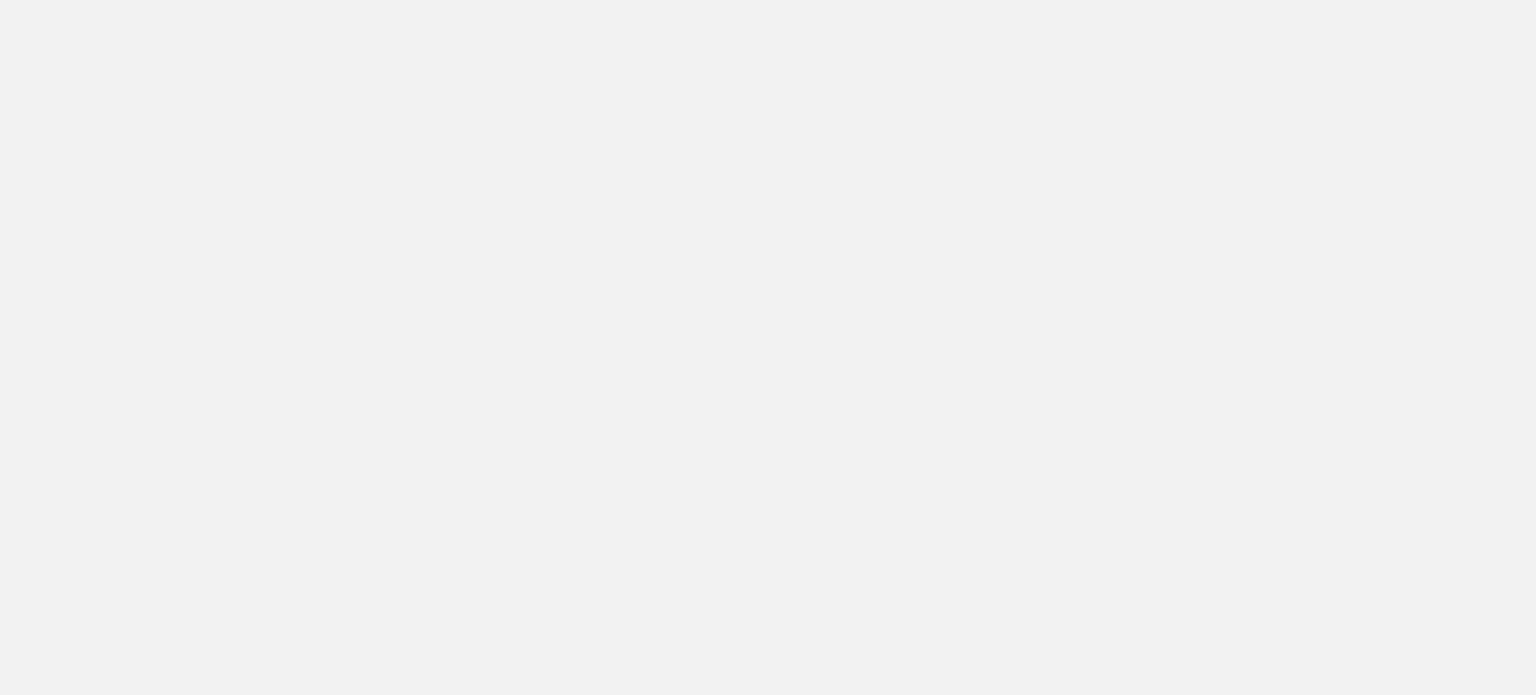 scroll, scrollTop: 0, scrollLeft: 0, axis: both 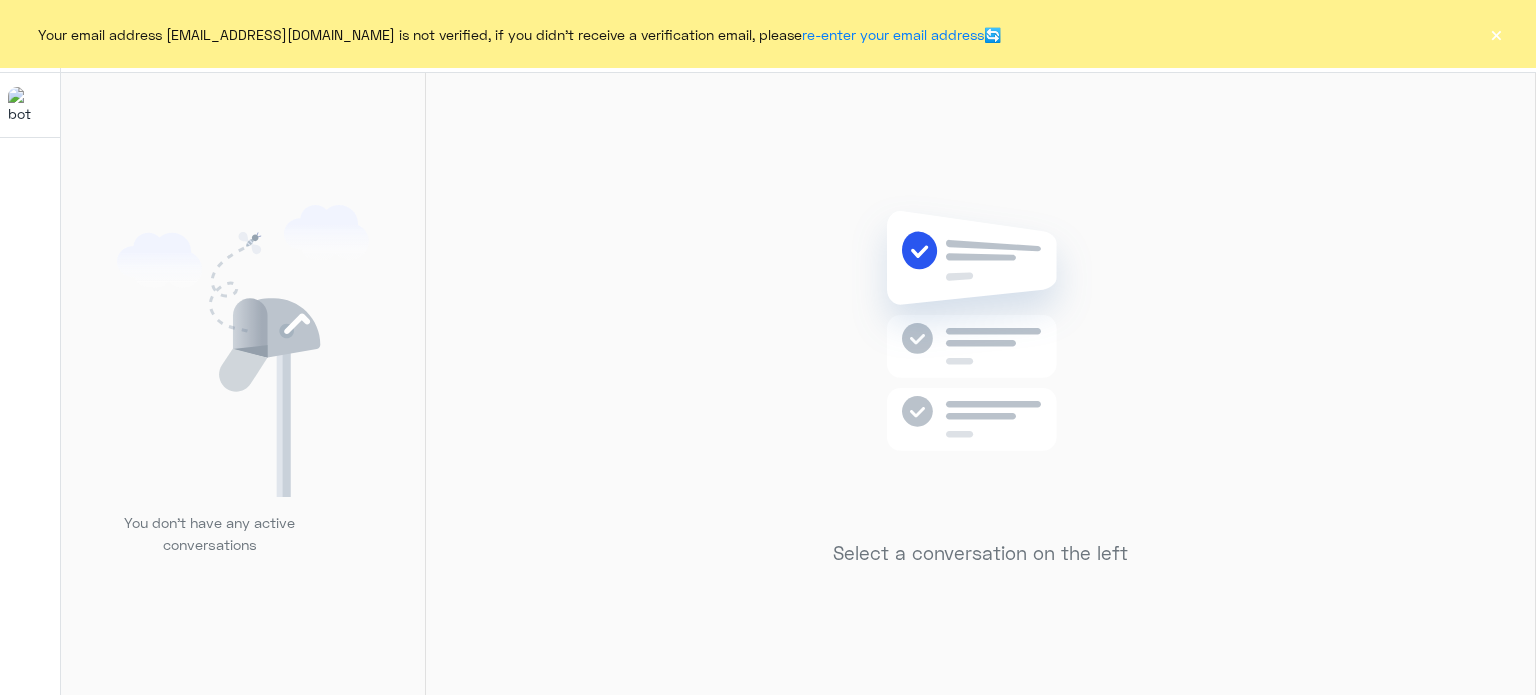 click on "Your email address [EMAIL_ADDRESS][DOMAIN_NAME] is not verified, if you didn't receive a verification email, please  re-enter your email address  🔄 ×" 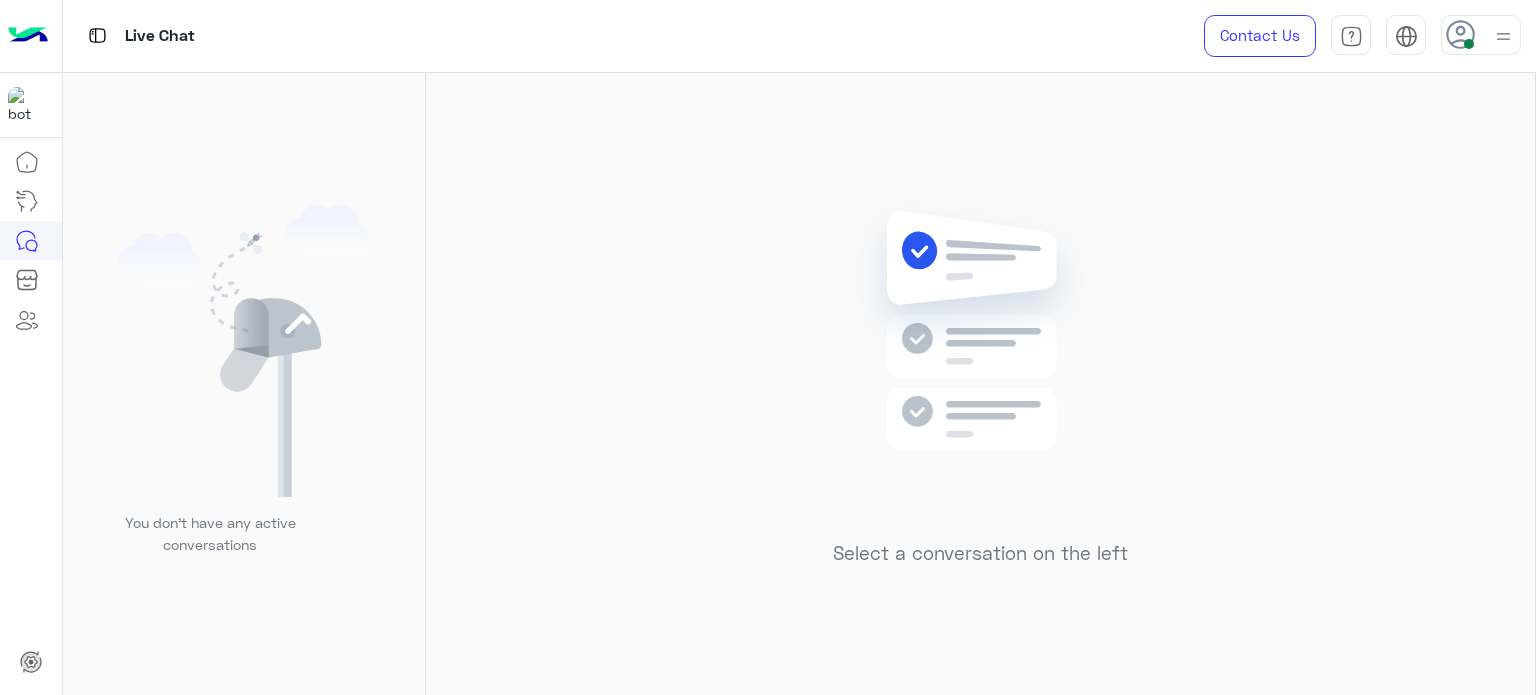click 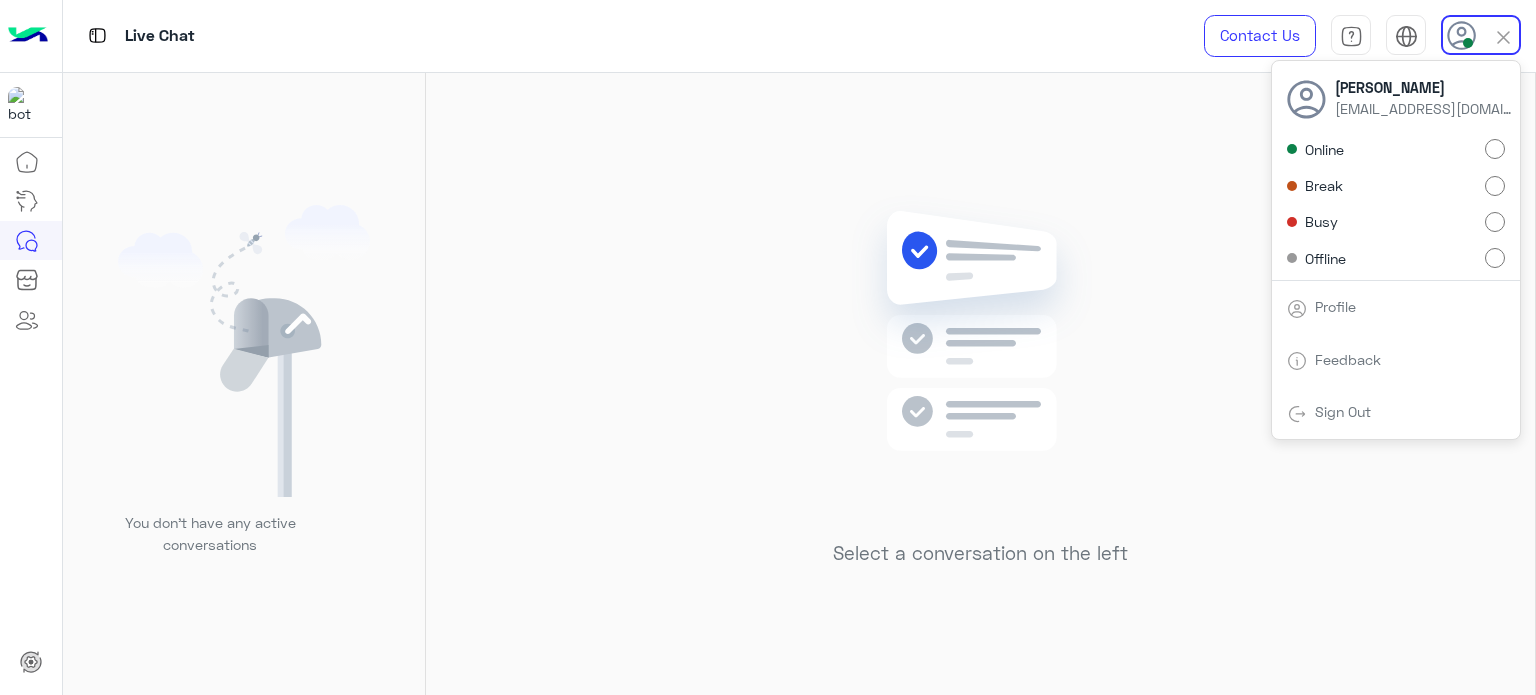 click 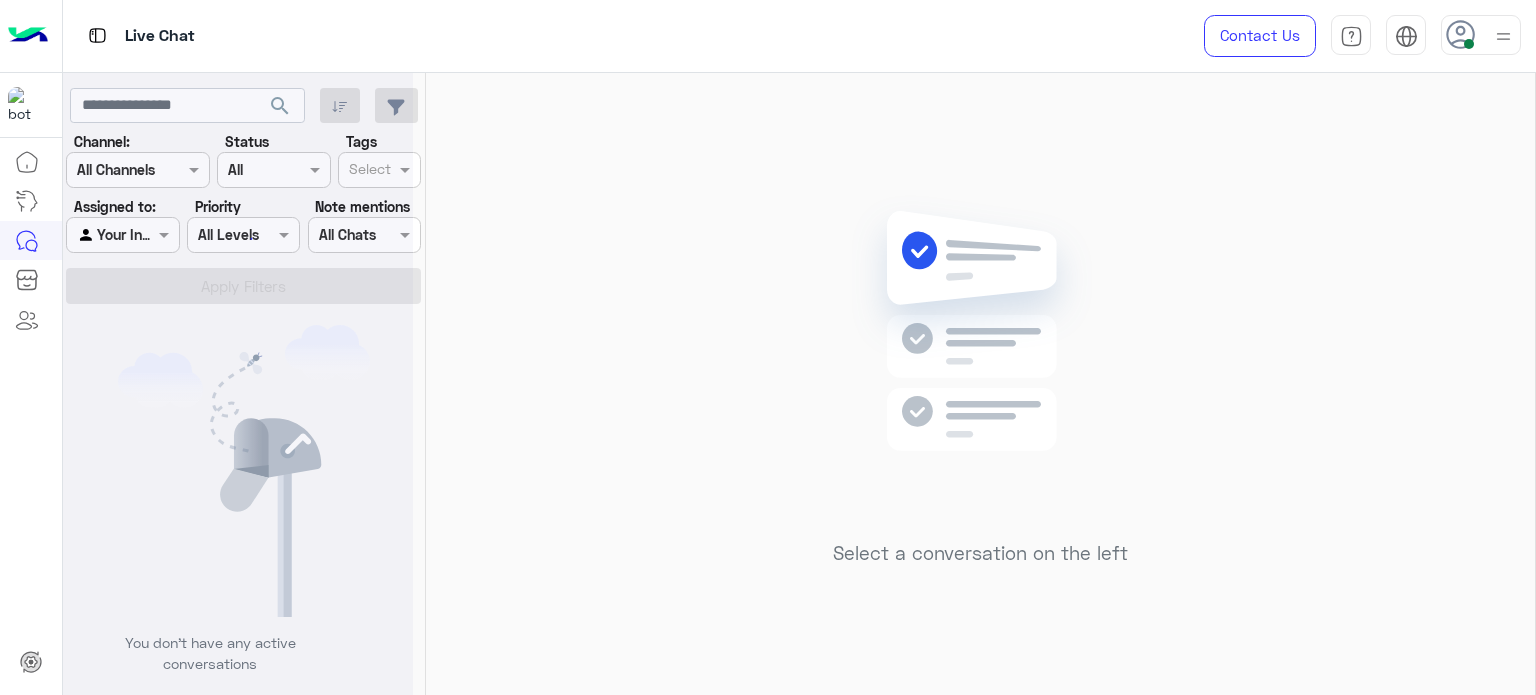 click on "Live Chat" at bounding box center [554, 36] 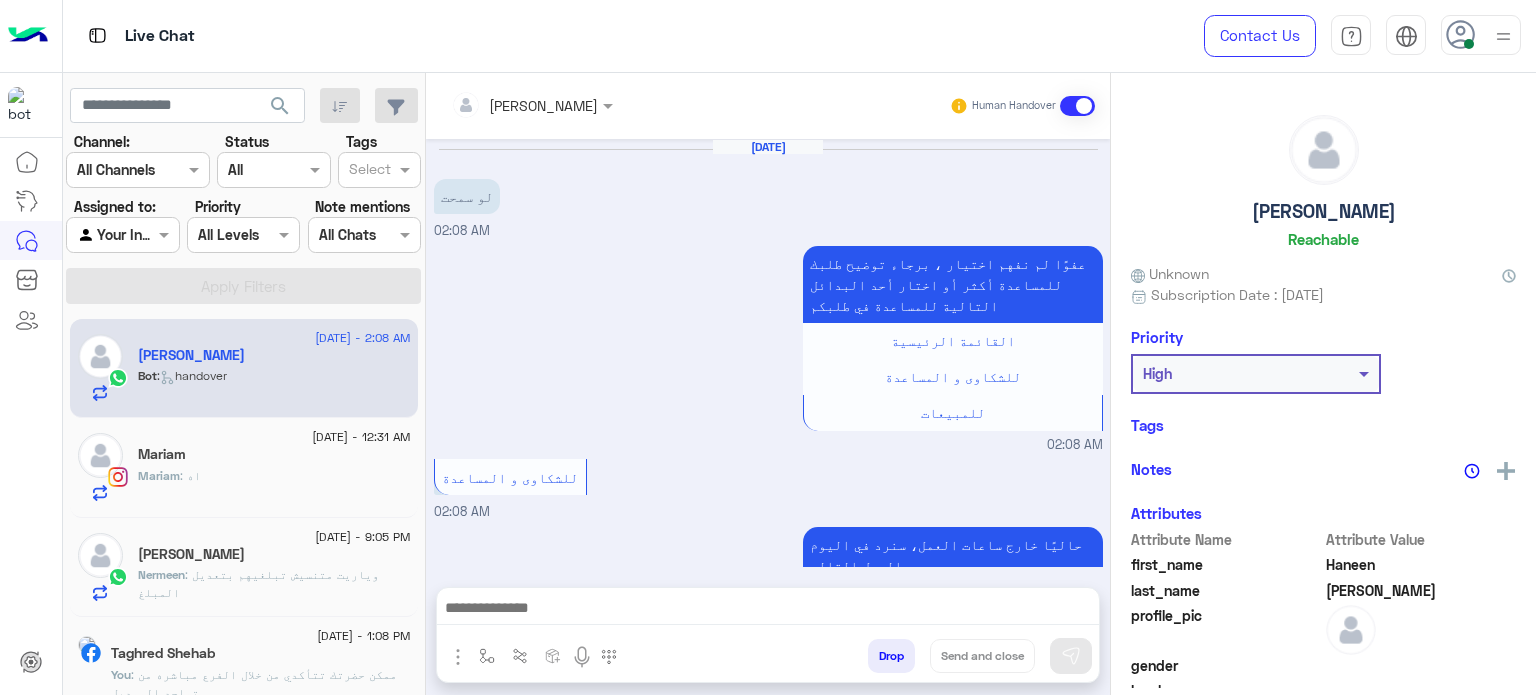 scroll, scrollTop: 147, scrollLeft: 0, axis: vertical 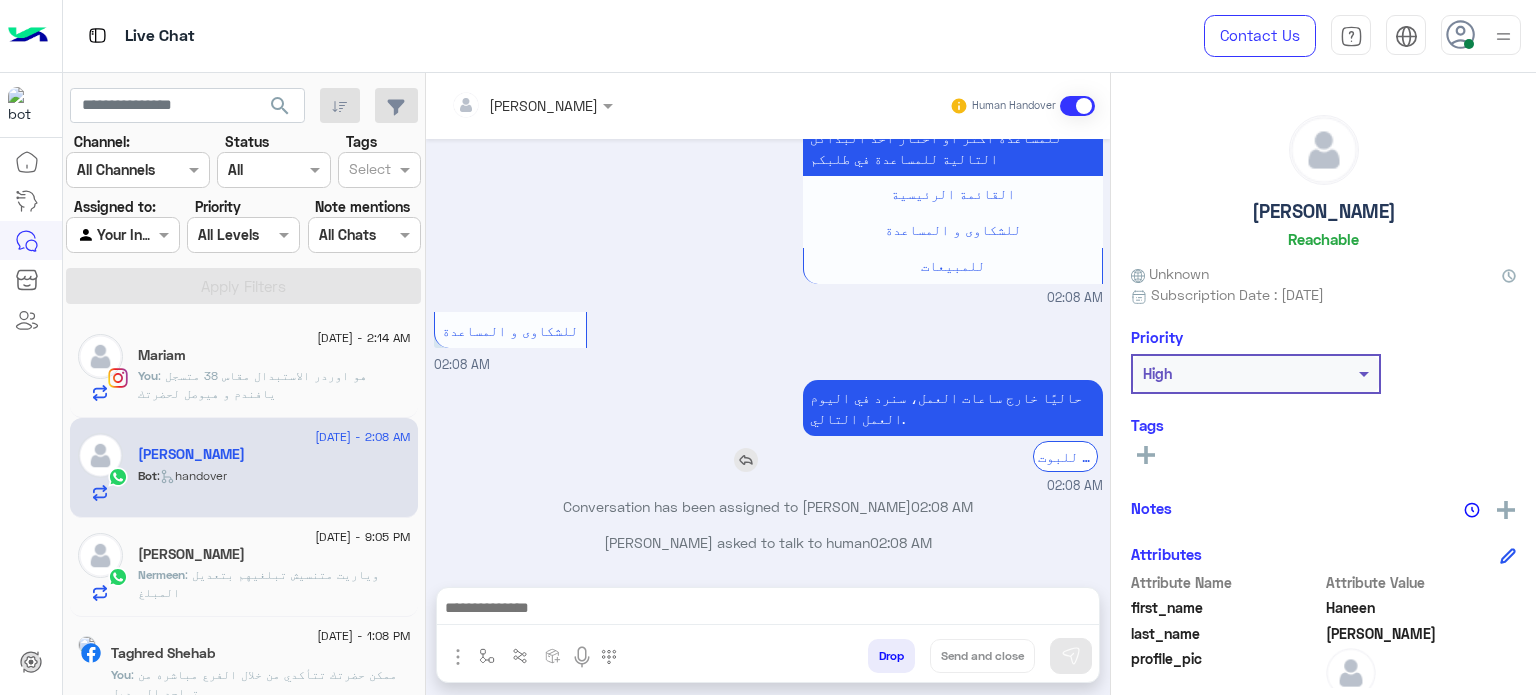 click on "حاليًا خارج ساعات العمل، سنرد في اليوم العمل التالي.  العودة للبوت" at bounding box center [896, 426] 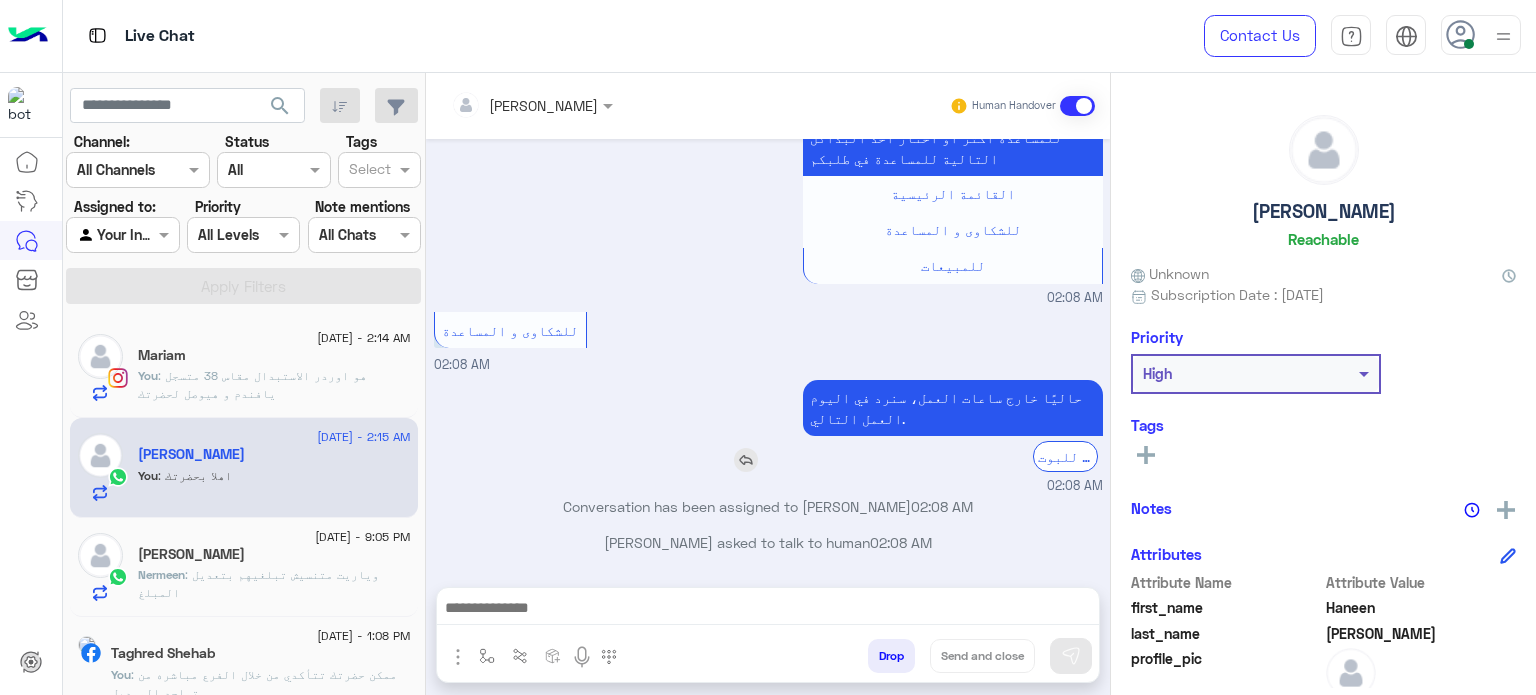 scroll, scrollTop: 247, scrollLeft: 0, axis: vertical 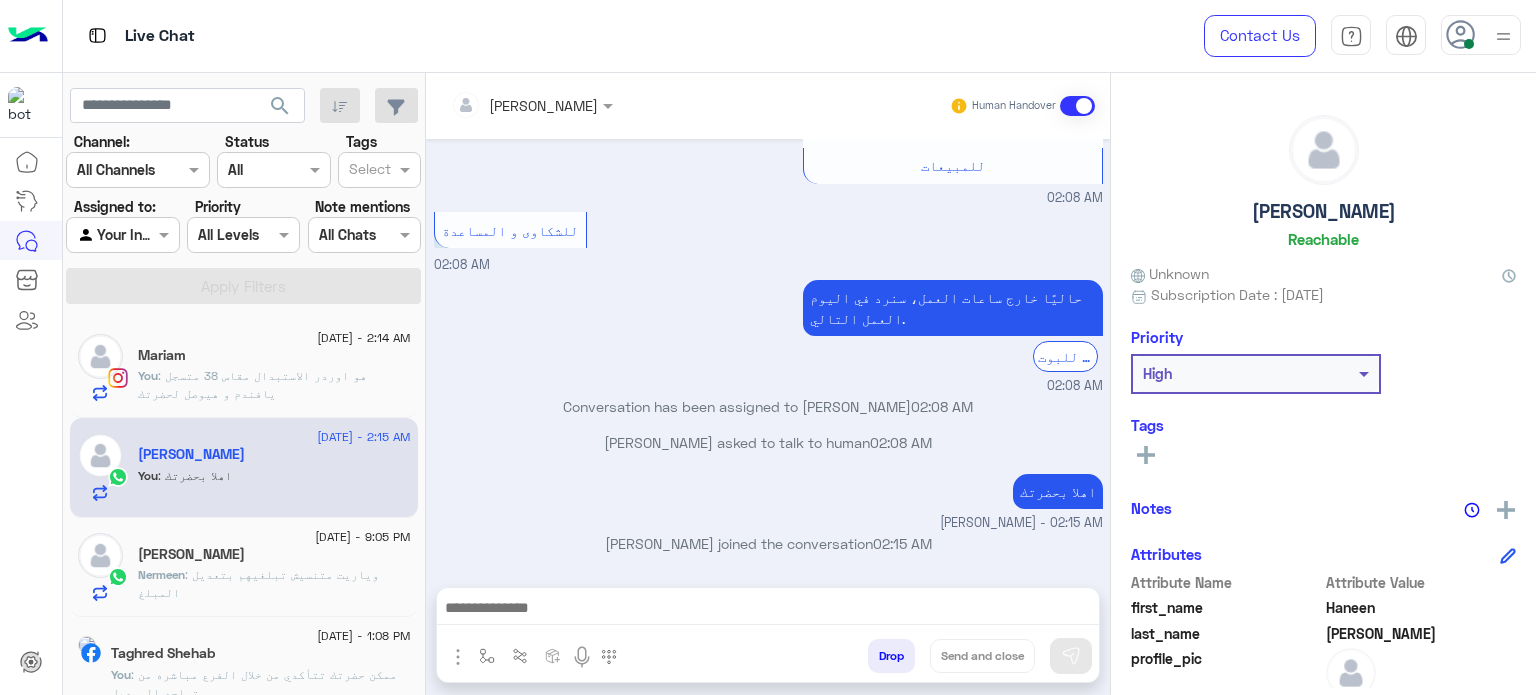 click on "Live Chat" at bounding box center [554, 36] 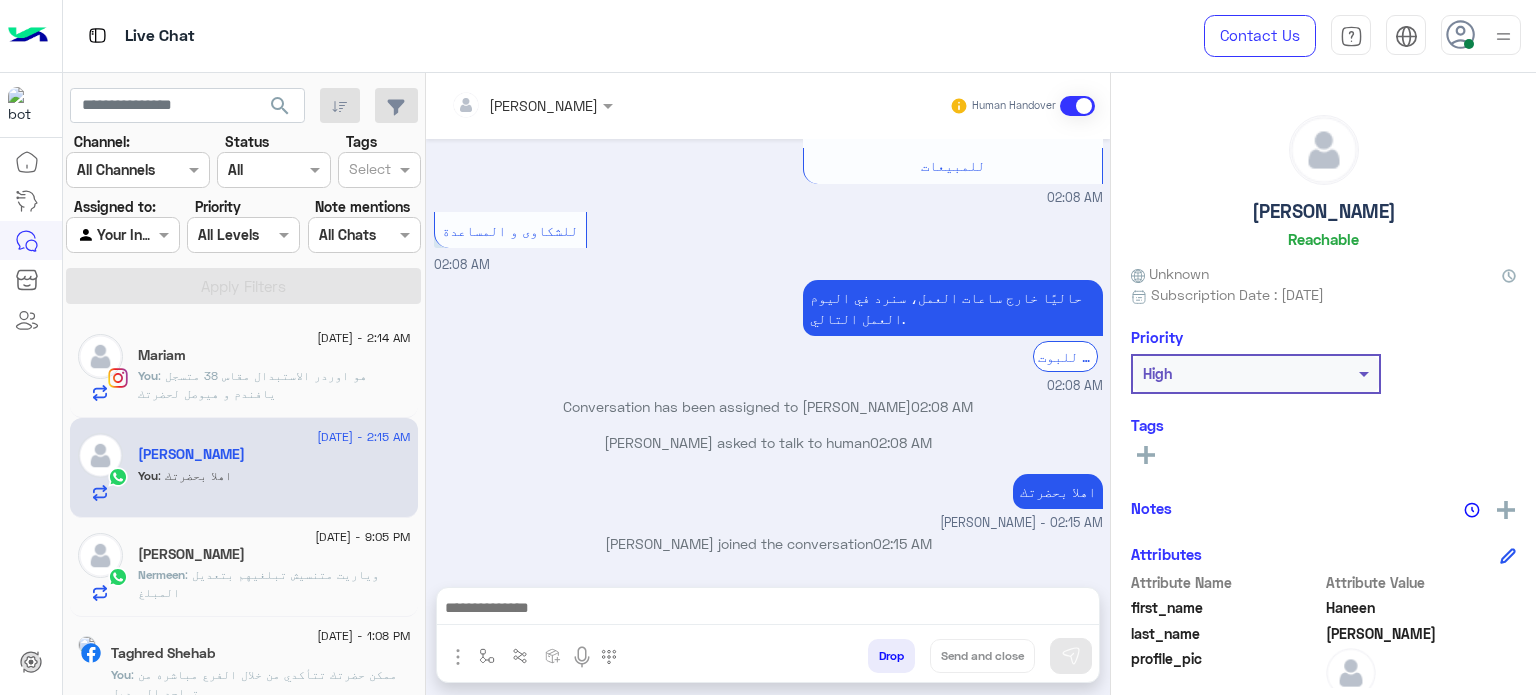 click on "Live Chat" at bounding box center (554, 36) 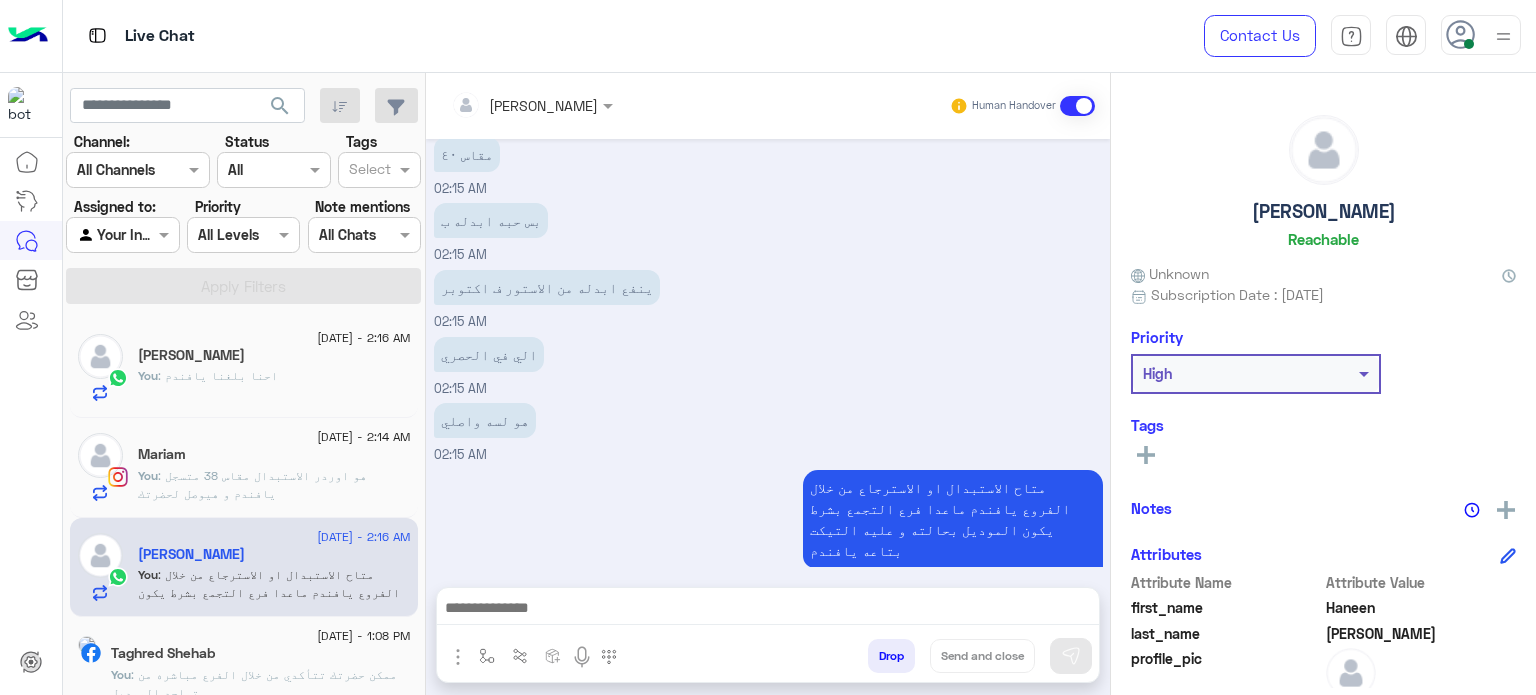 scroll, scrollTop: 788, scrollLeft: 0, axis: vertical 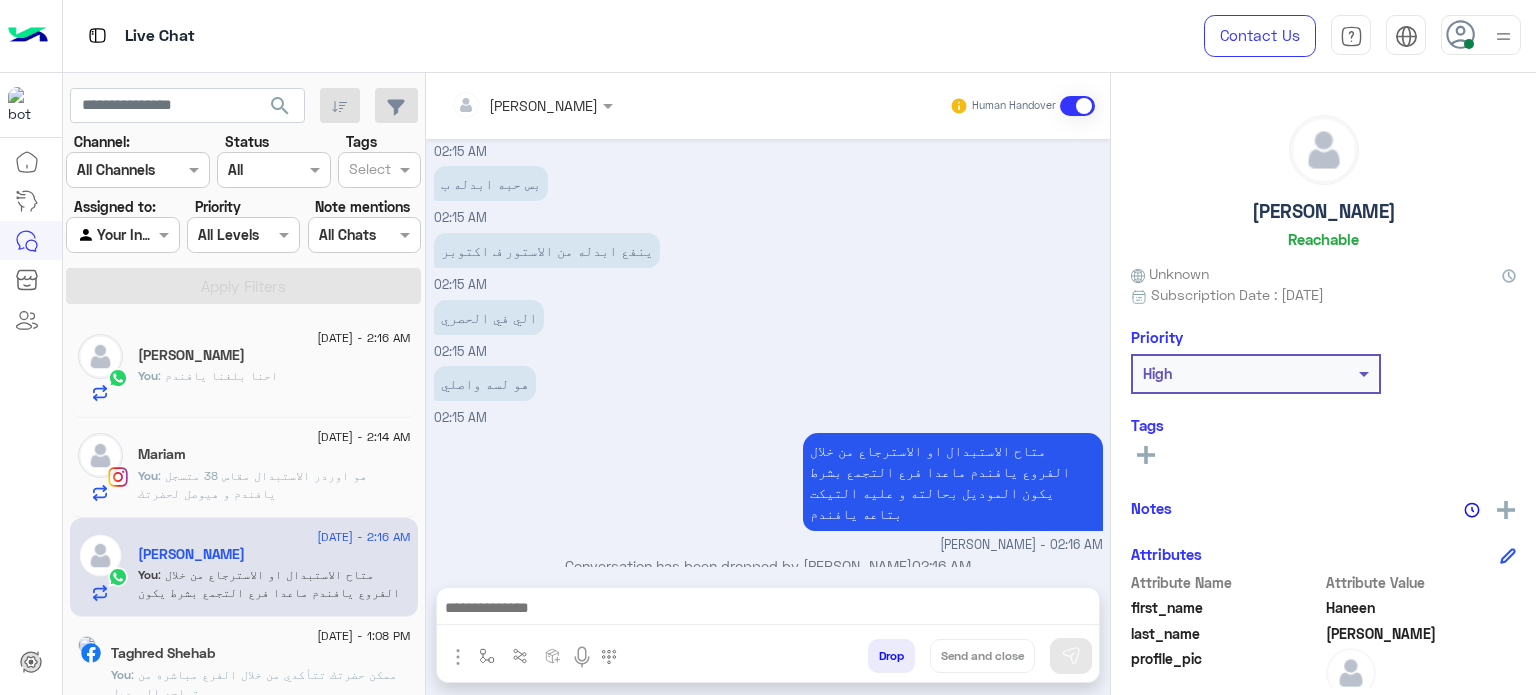 click at bounding box center (1469, 44) 